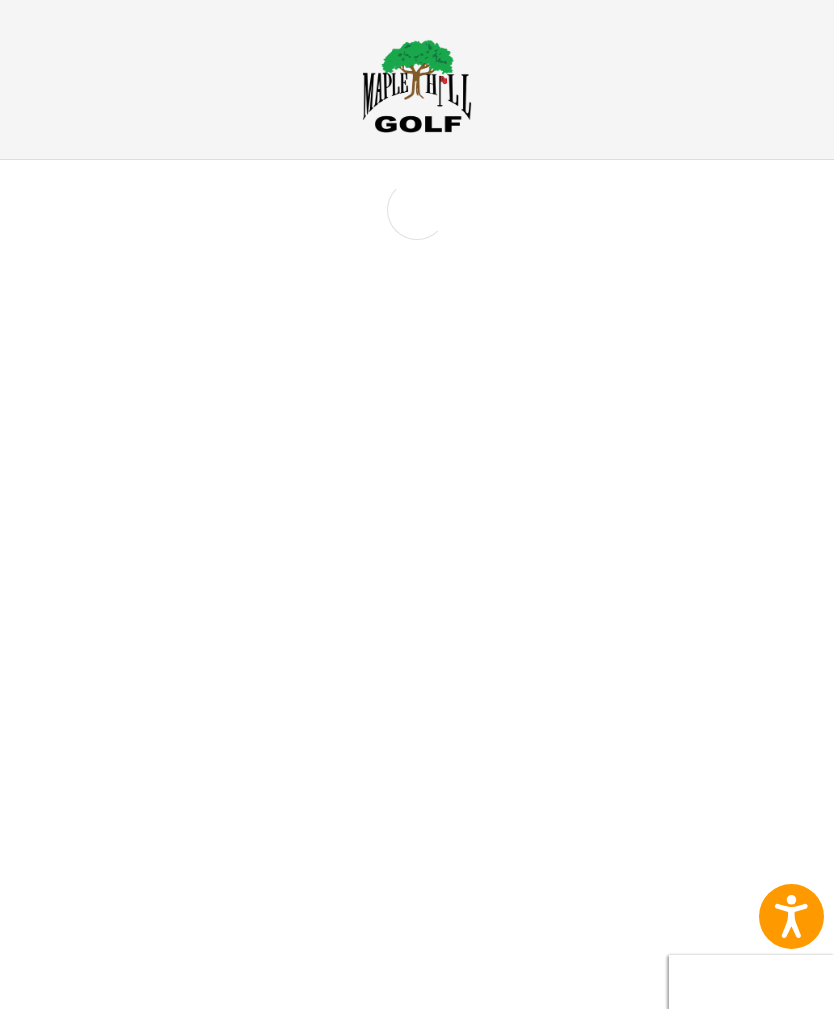 scroll, scrollTop: 0, scrollLeft: 0, axis: both 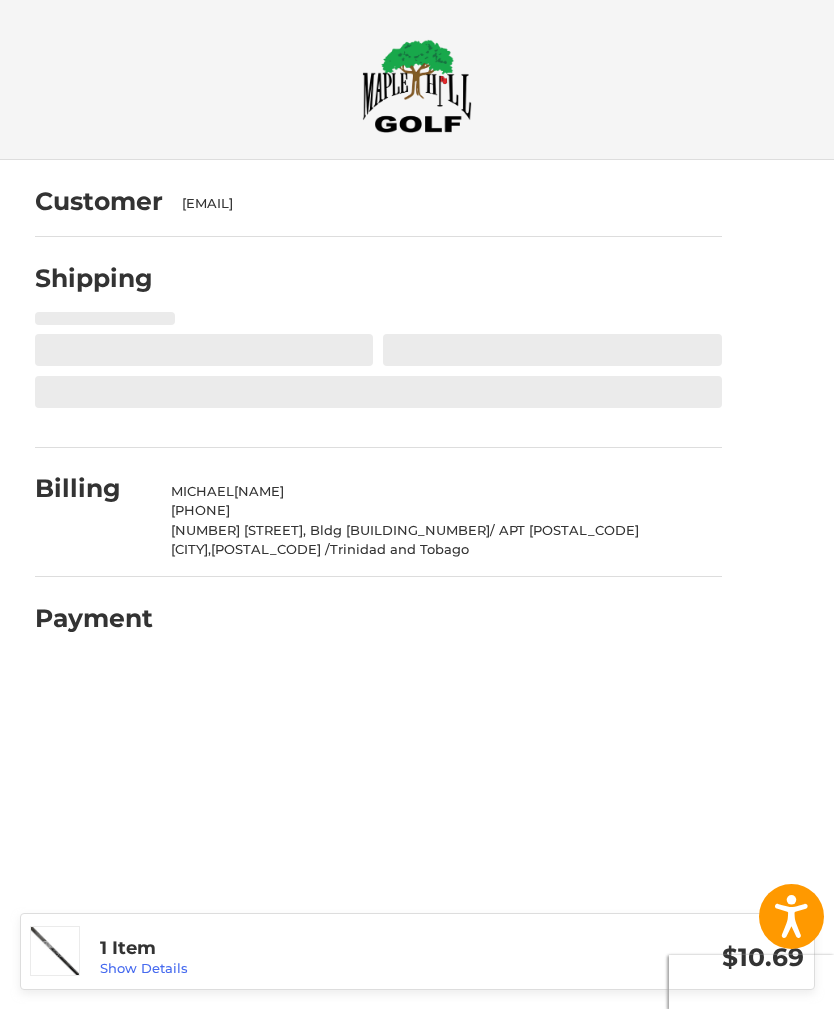 select on "**" 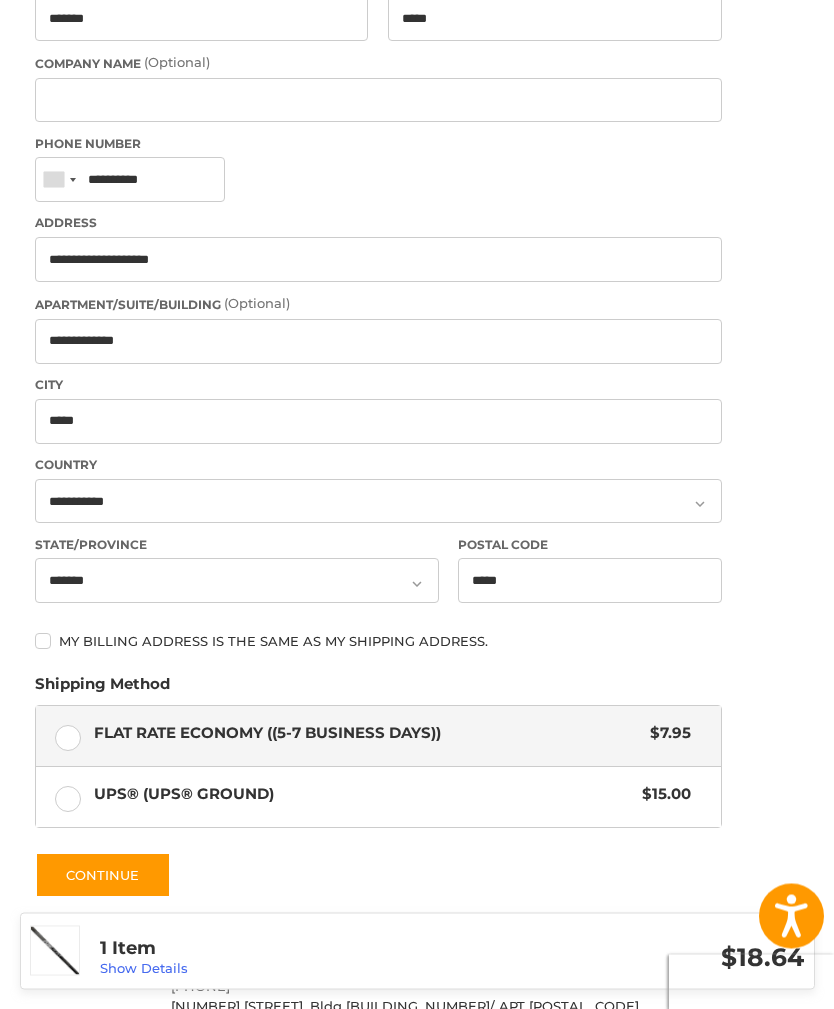 scroll, scrollTop: 371, scrollLeft: 0, axis: vertical 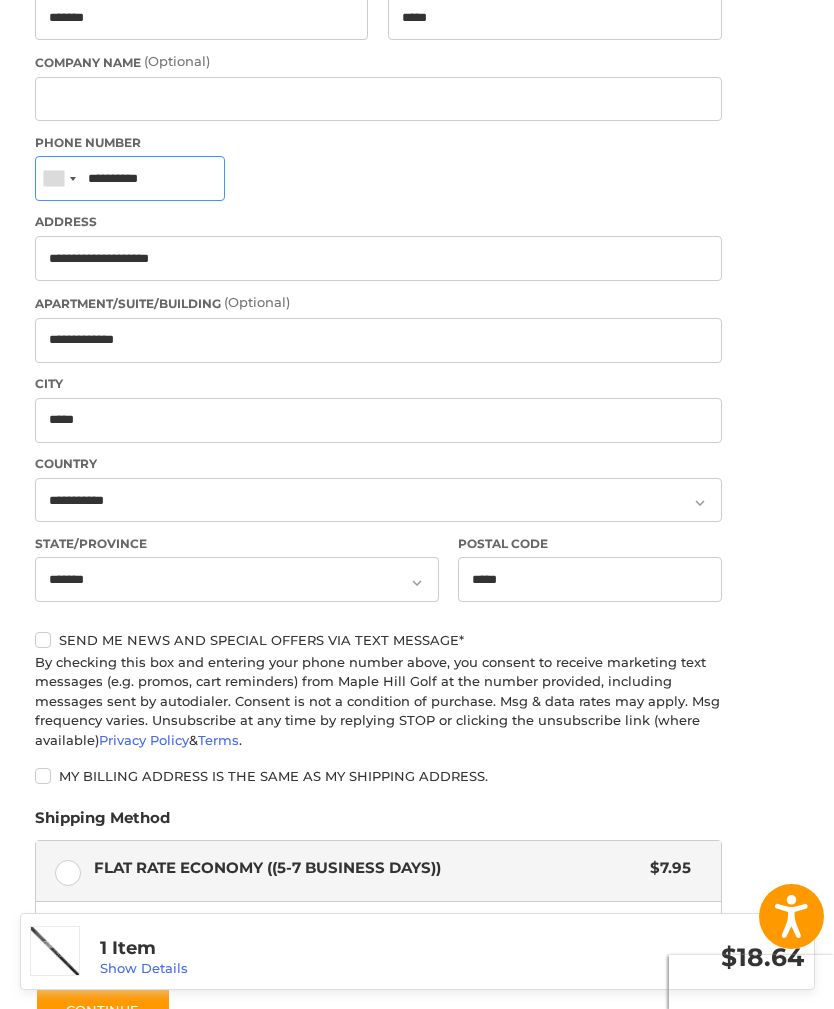 click on "**********" at bounding box center (130, 178) 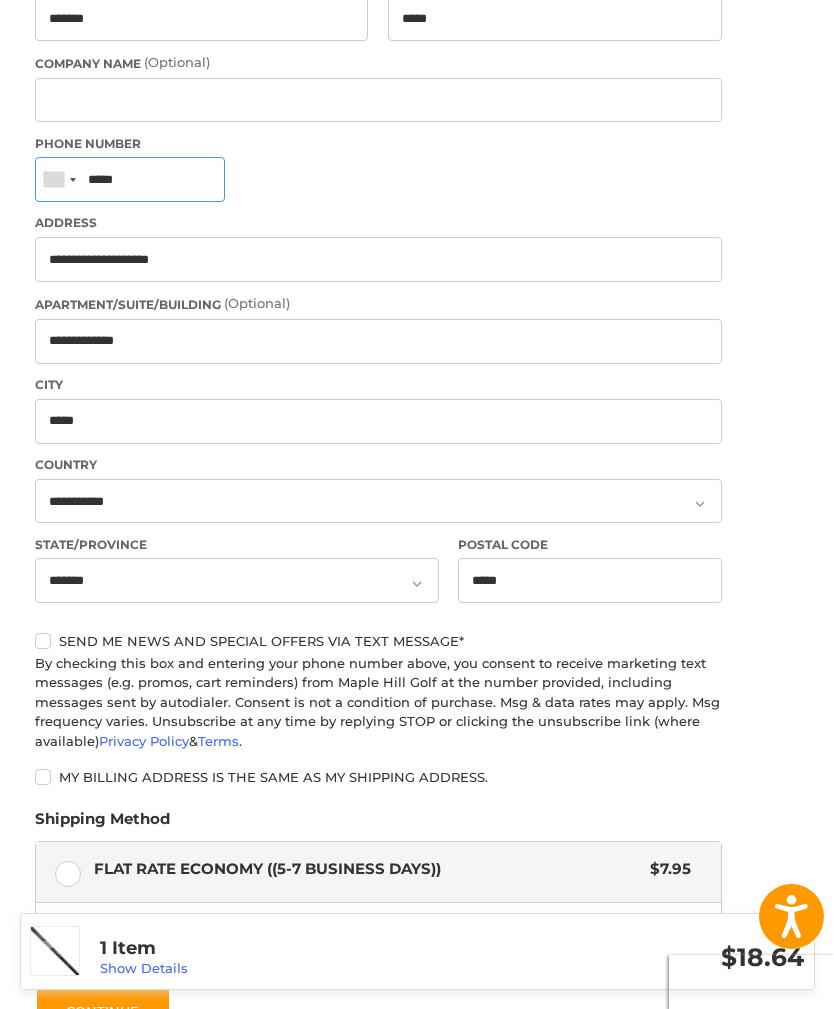 type on "******" 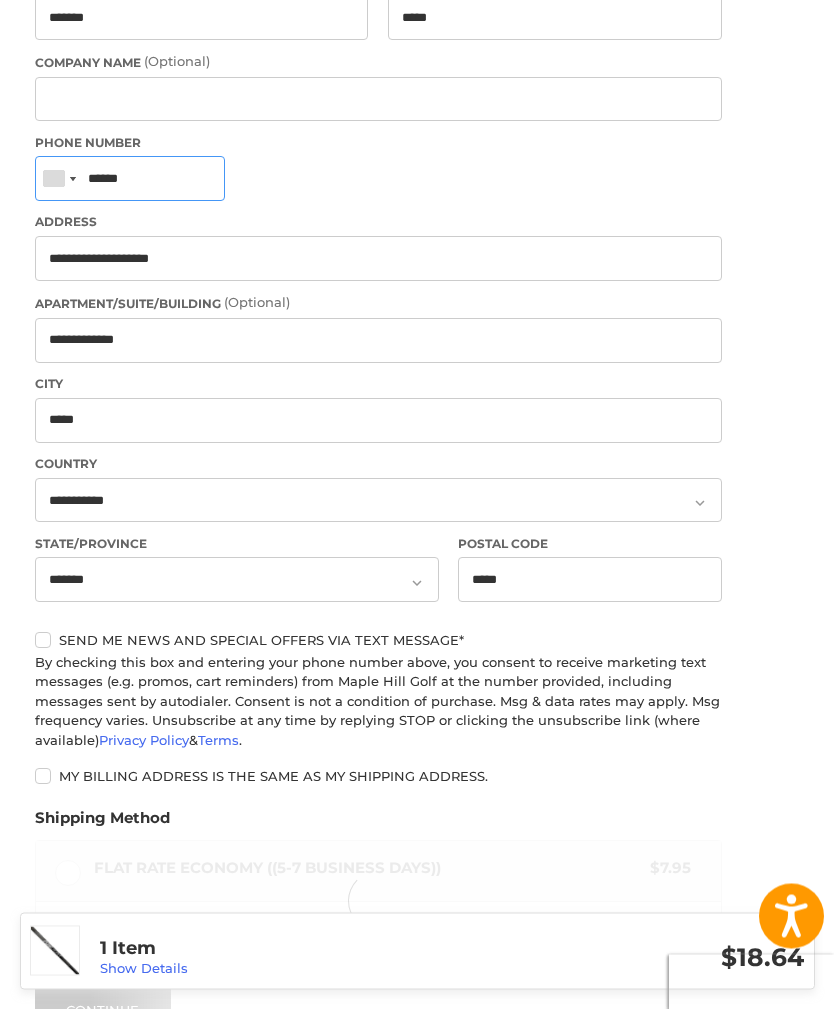 click on "******" at bounding box center [130, 179] 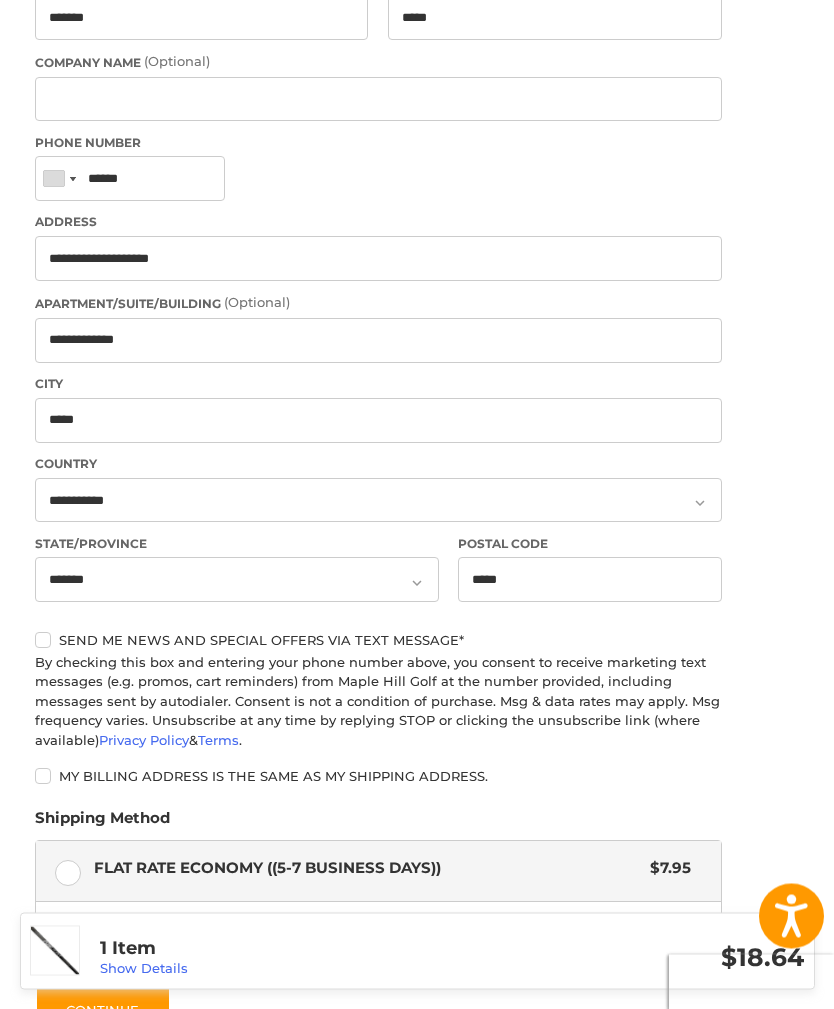 click on "Shipping Method" at bounding box center [102, 824] 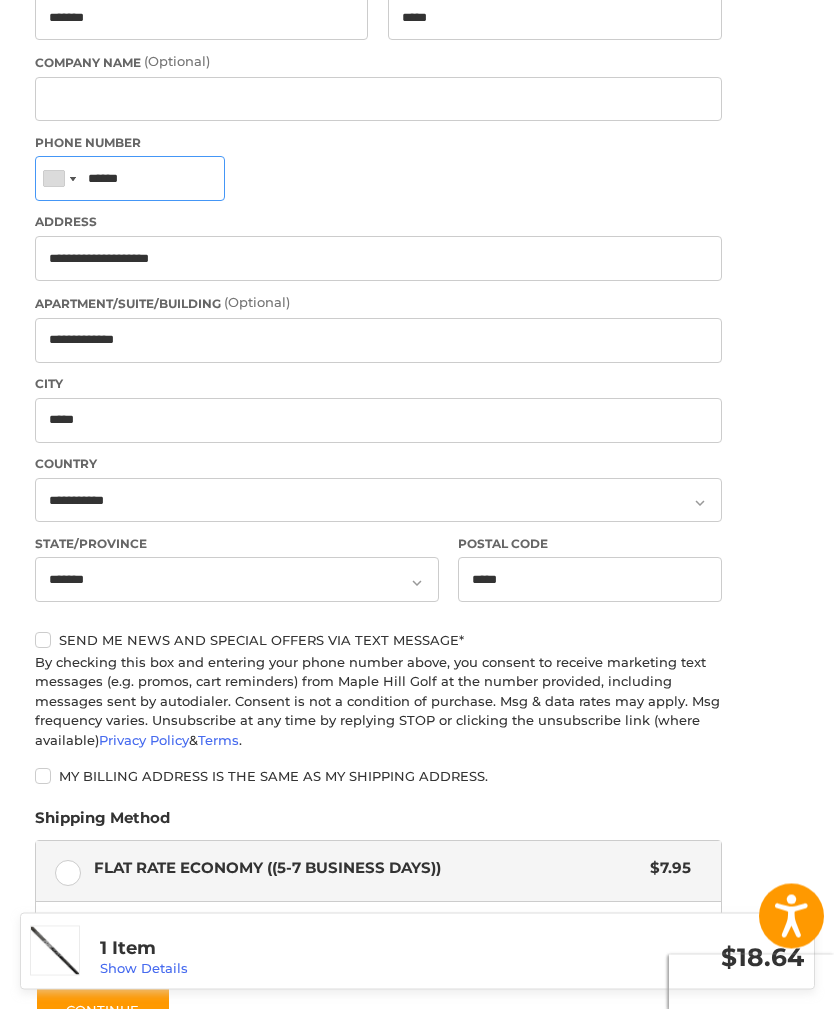 click on "******" at bounding box center [130, 179] 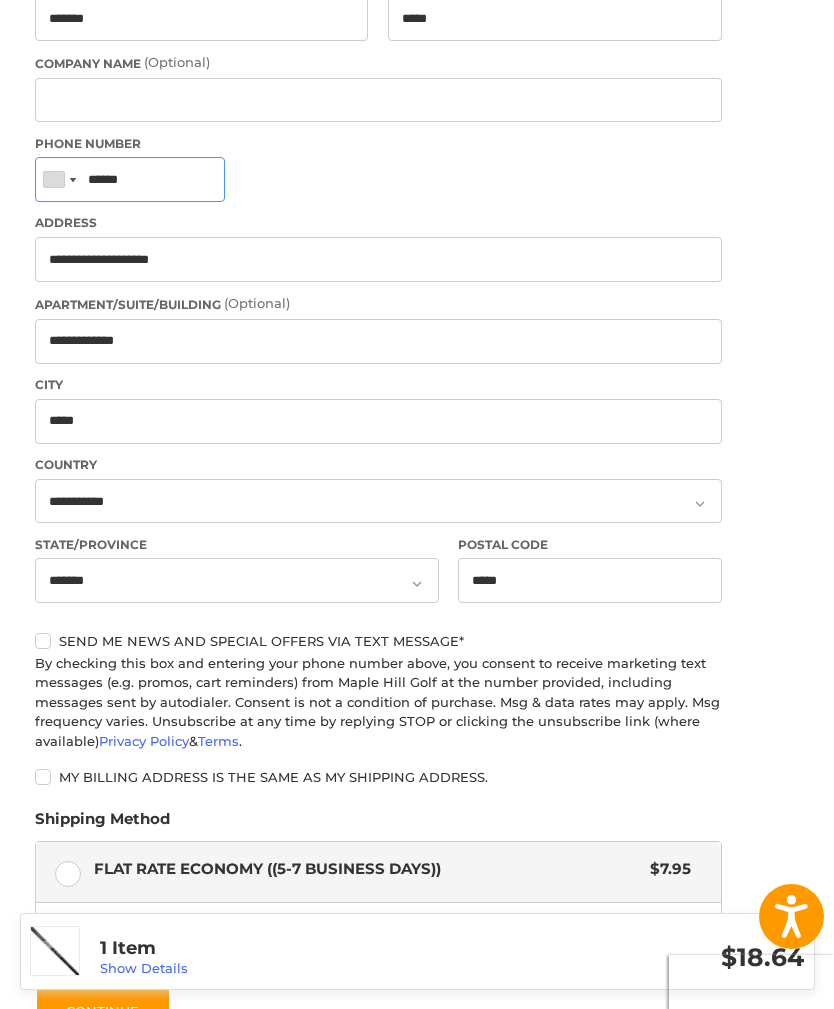 click on "******" at bounding box center [130, 179] 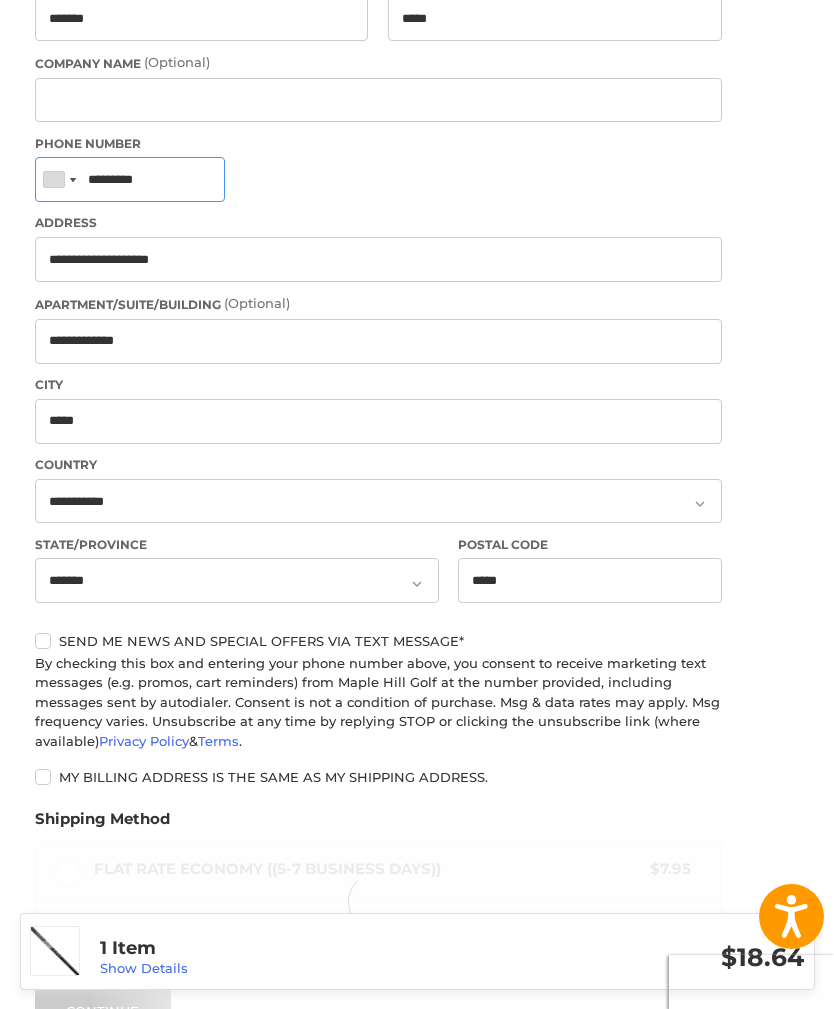type on "**********" 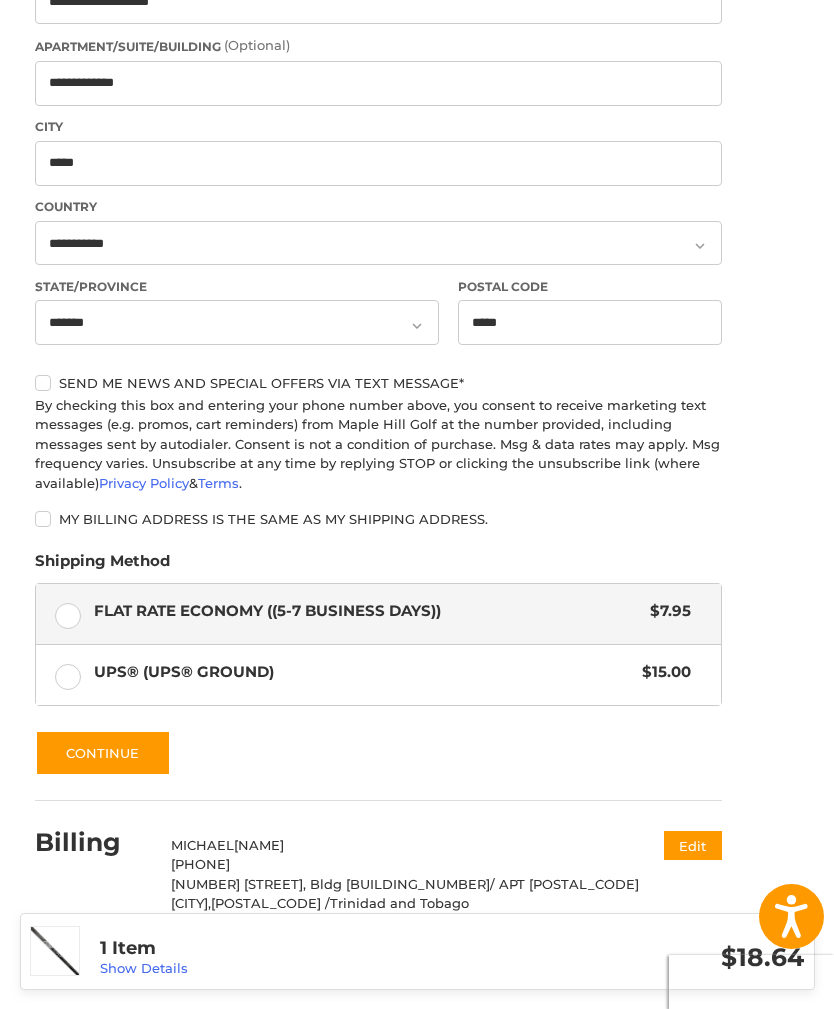 scroll, scrollTop: 657, scrollLeft: 0, axis: vertical 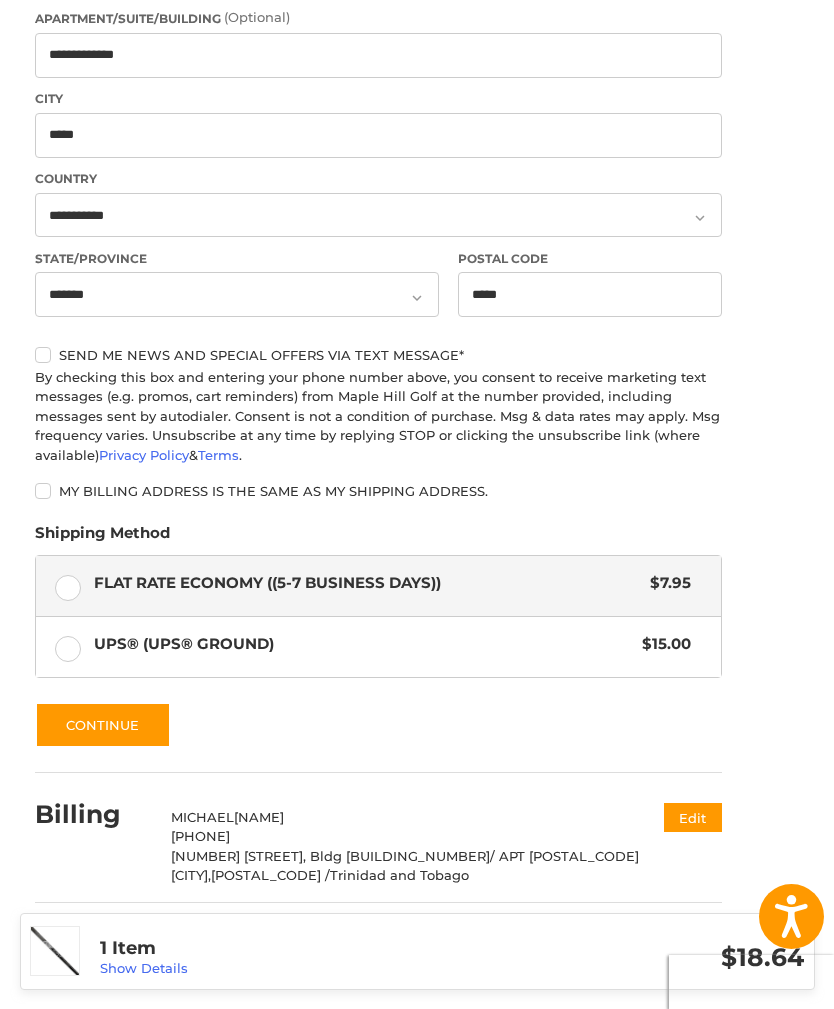 click on "Show Details" at bounding box center (144, 968) 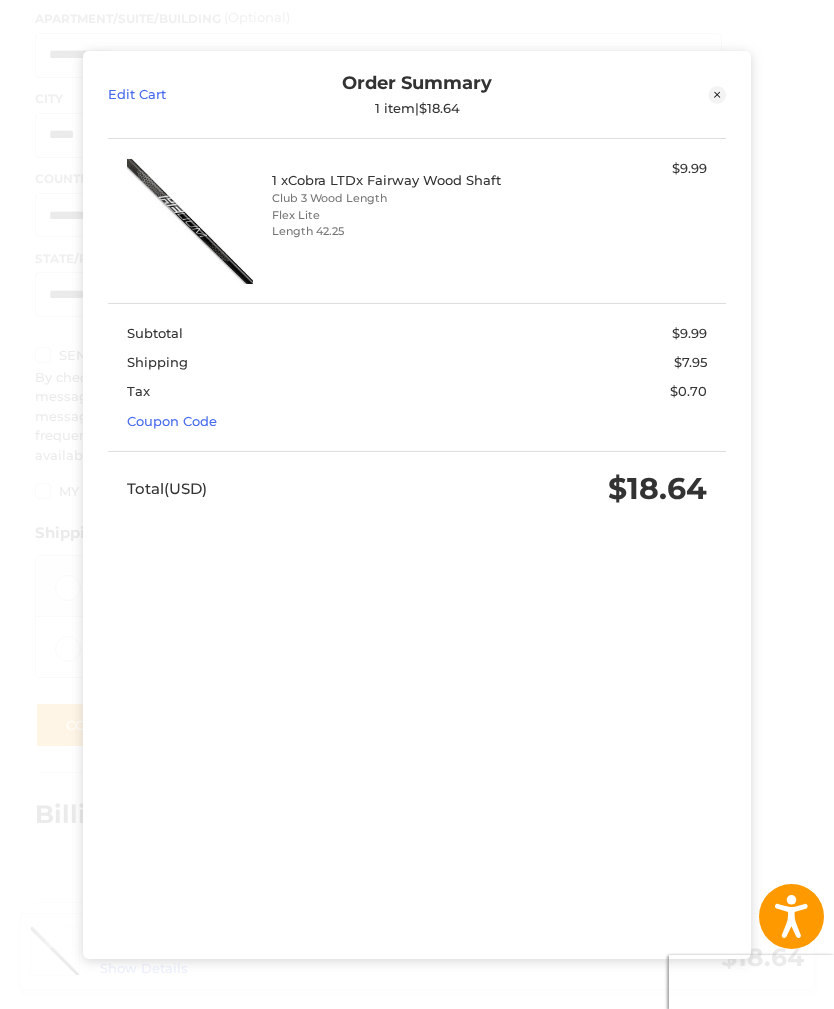 click on "Coupon Code" at bounding box center (172, 421) 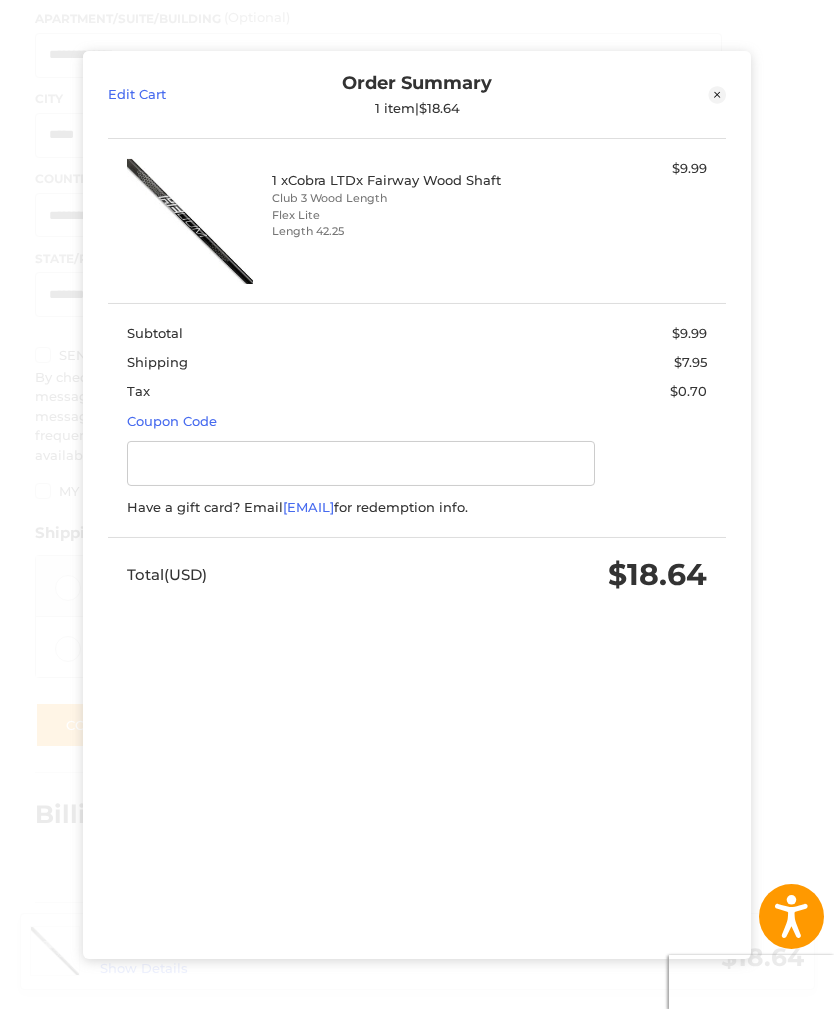 click on "Edit Cart Order Summary 1   item  |  $18.64   Close 1 x  Cobra LTDx Fairway Wood Shaft Club 3 Wood Length Flex Lite Length 42.25 $9.99 Subtotal    $9.99 Shipping    $7.95 Tax    $0.70 Coupon Code Gift Certificate or Coupon Code Apply Have a gift card? Email  teeitup@maplehillgolf.com  for redemption info. Total  (USD)    $18.64" at bounding box center [417, 504] 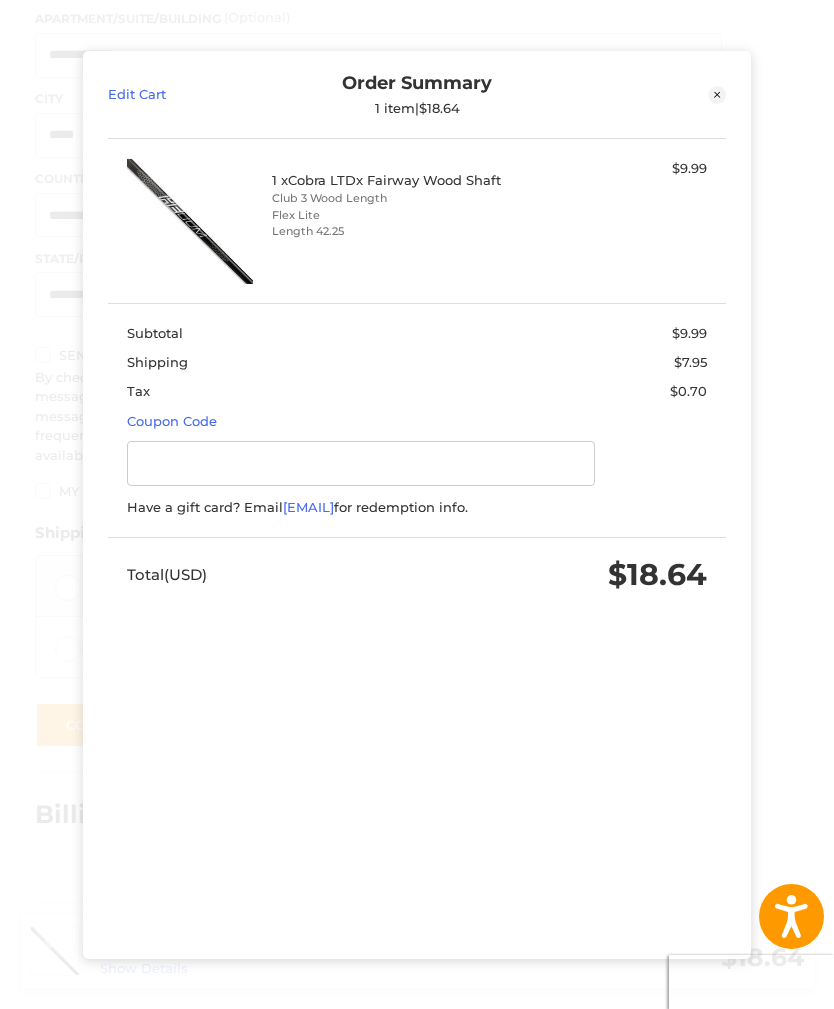click 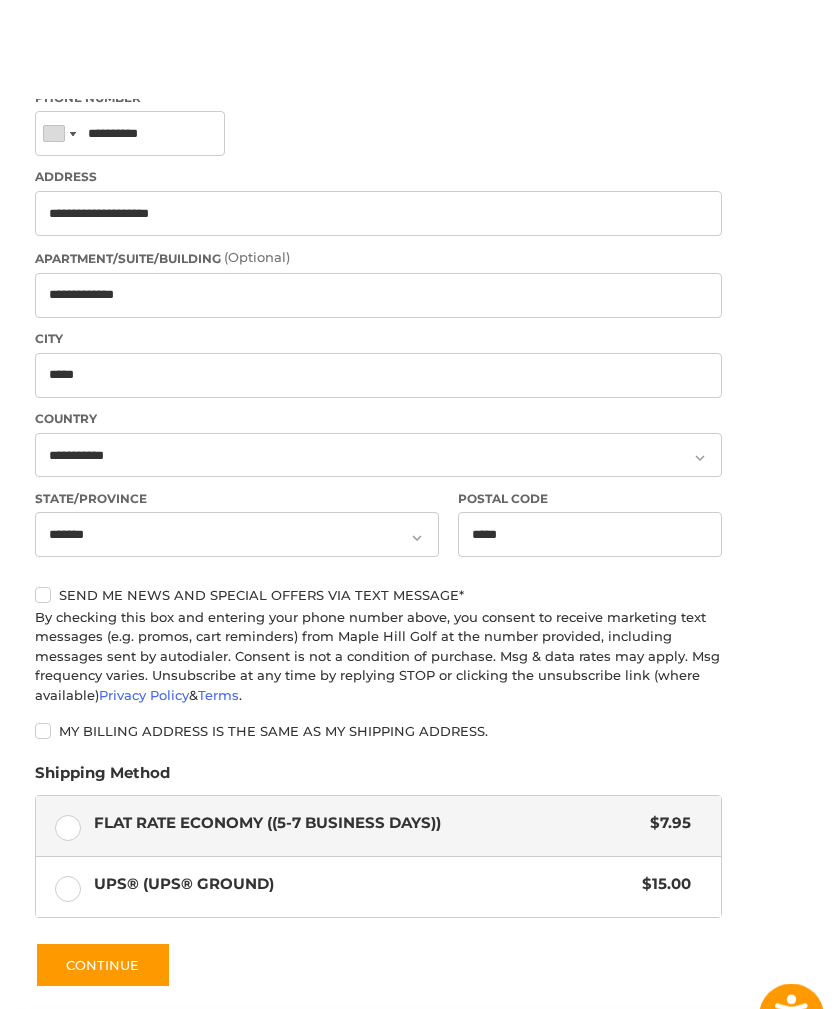 scroll, scrollTop: 0, scrollLeft: 0, axis: both 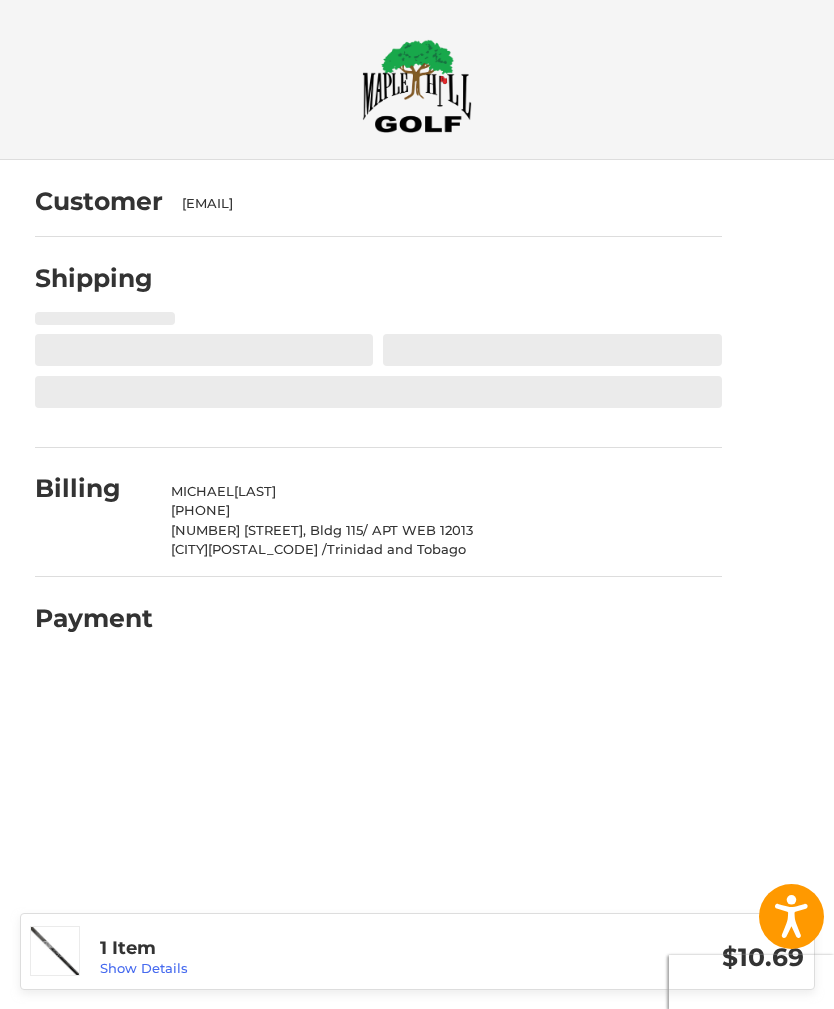 select on "**" 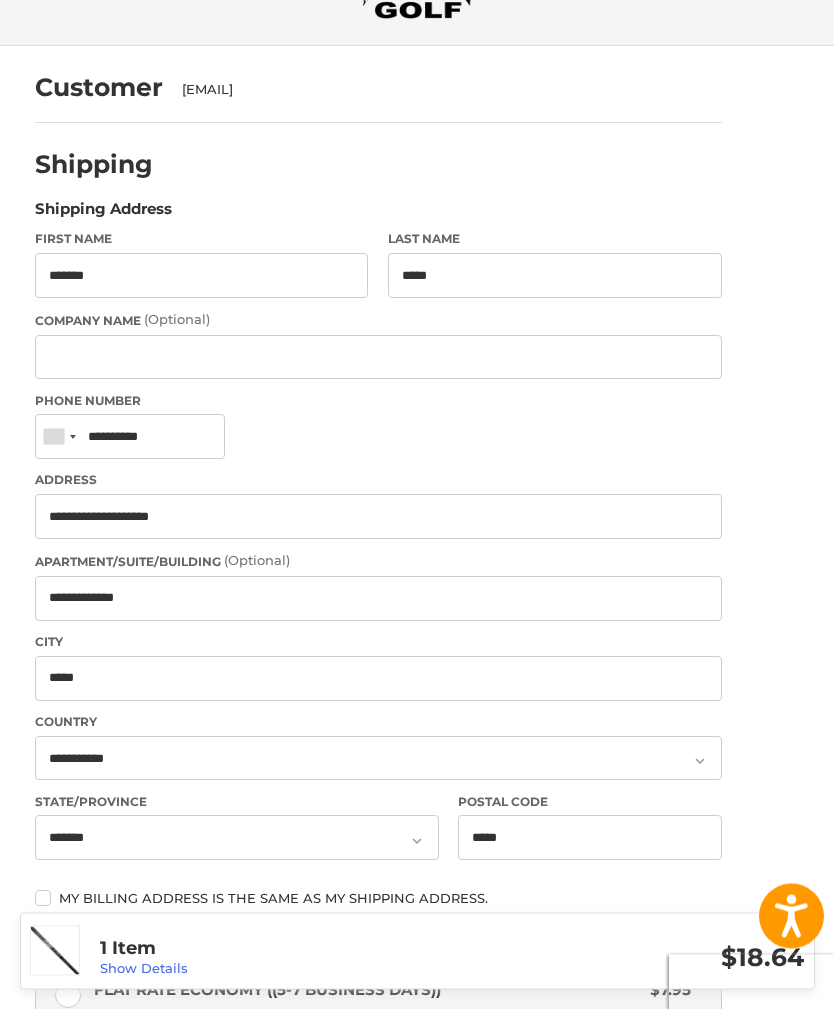 scroll, scrollTop: 114, scrollLeft: 0, axis: vertical 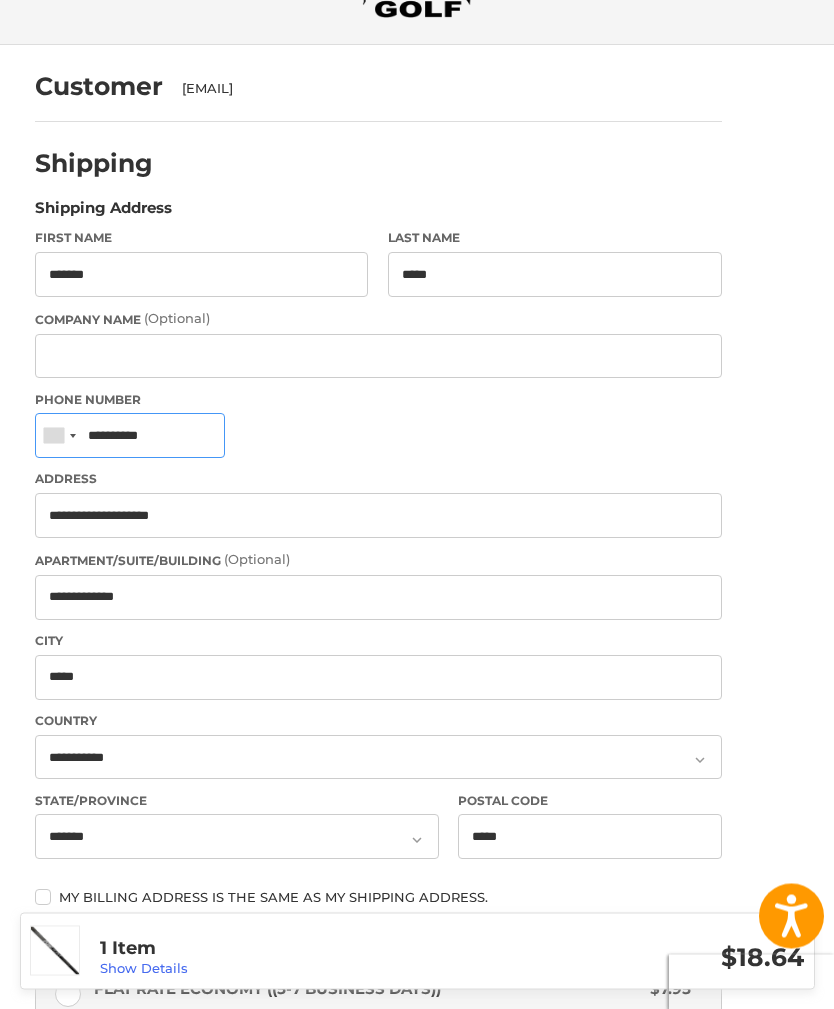 click on "**********" at bounding box center (130, 436) 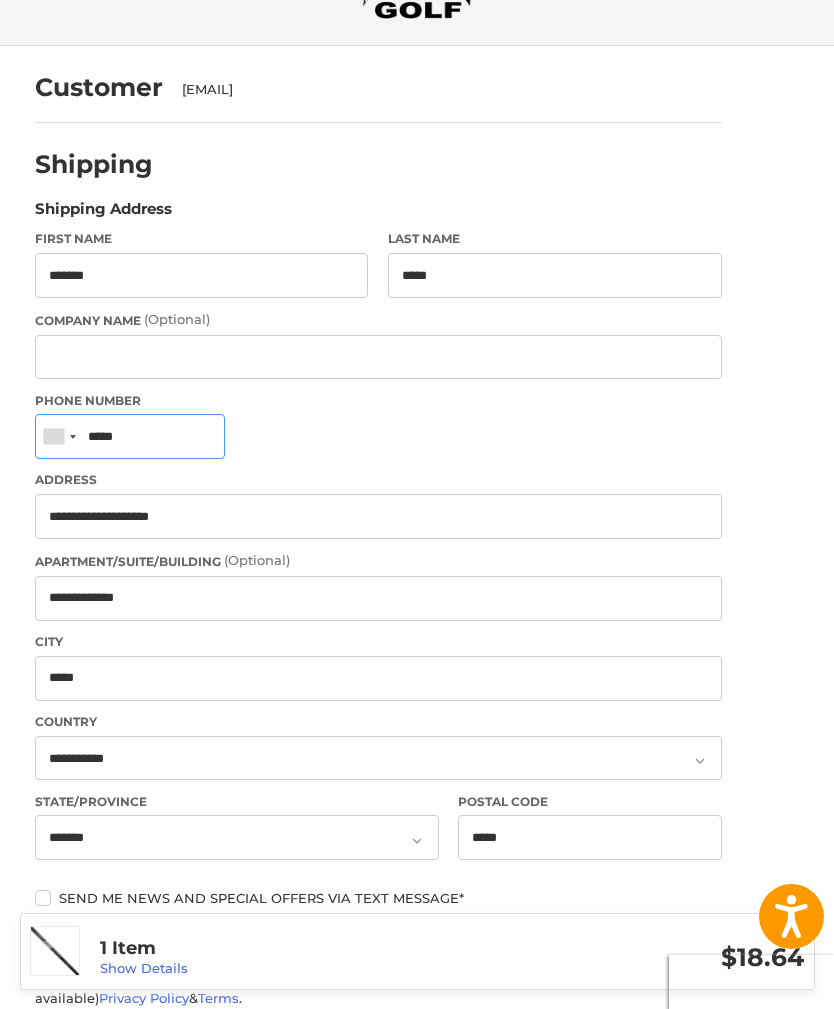 type on "******" 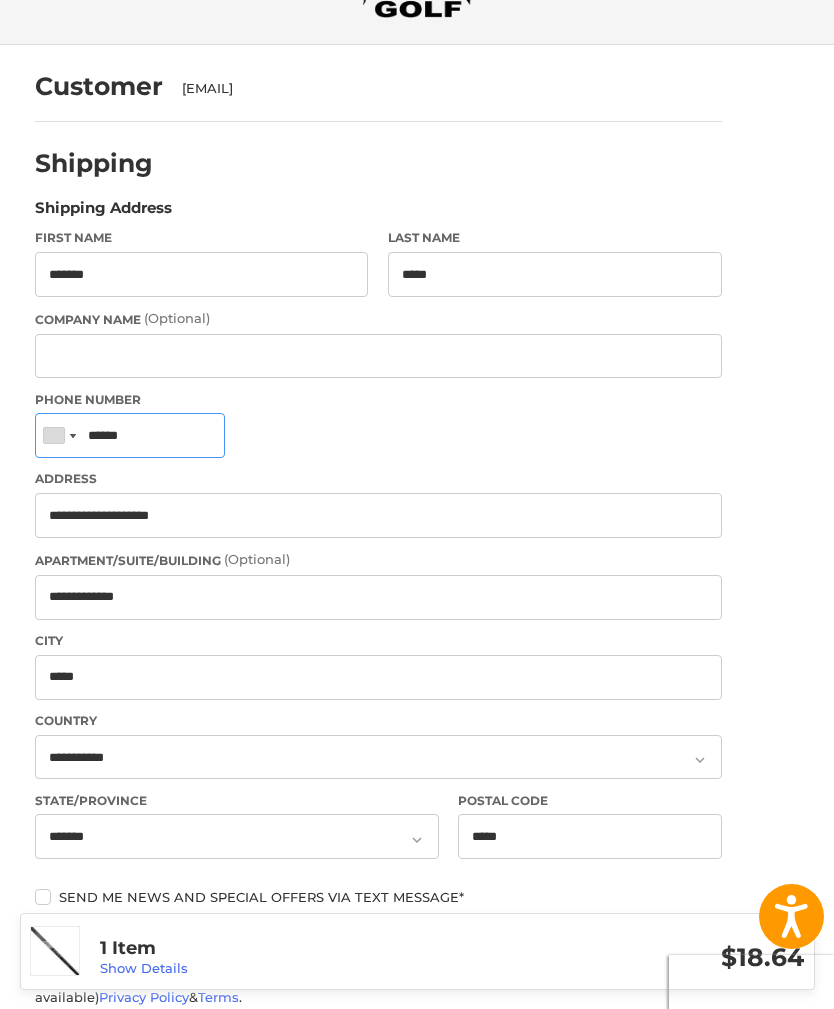 click on "******" at bounding box center [130, 435] 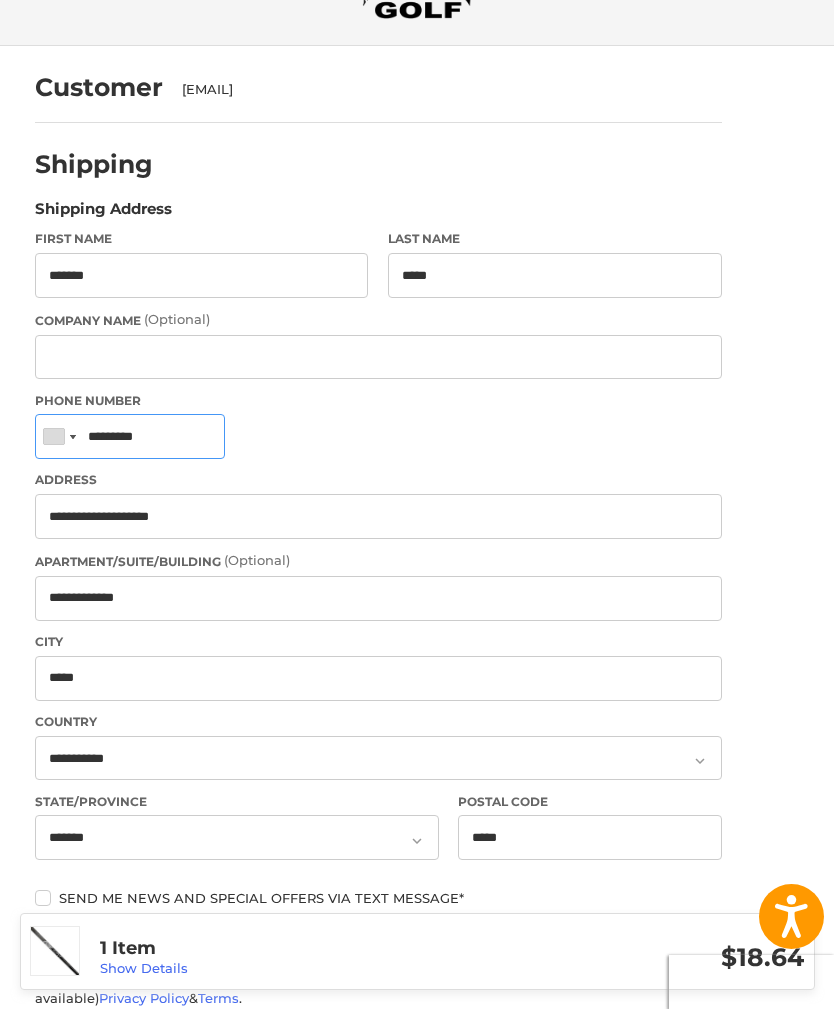 type on "**********" 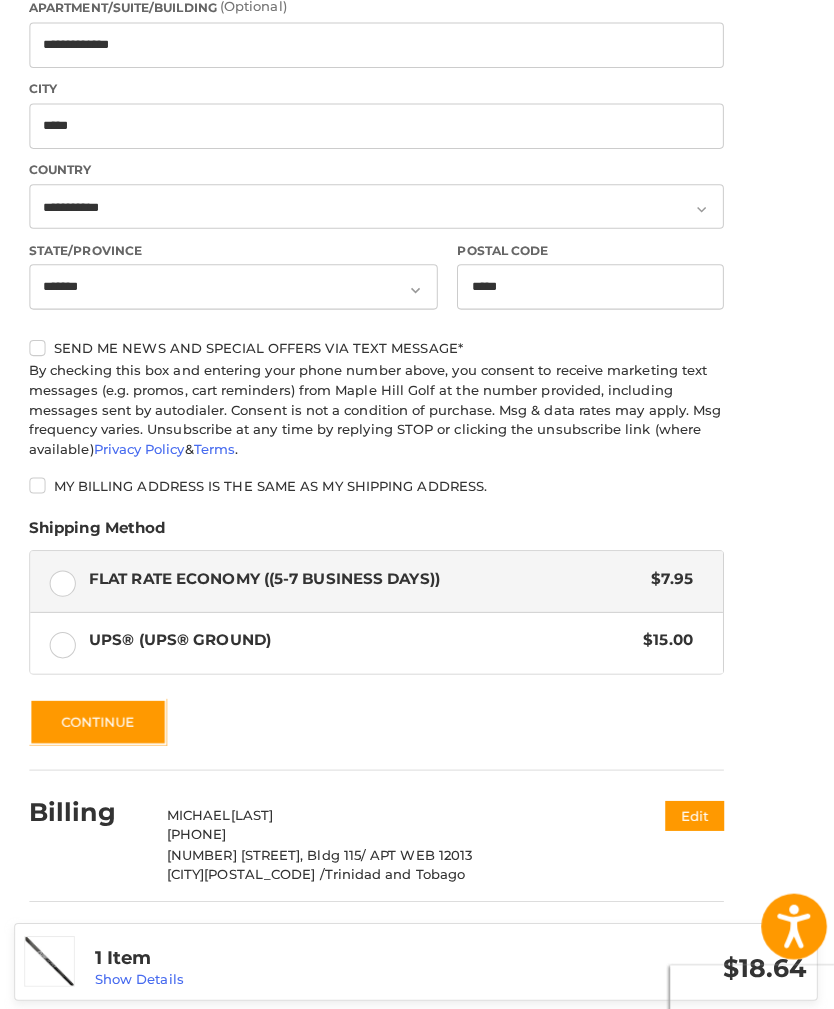 scroll, scrollTop: 668, scrollLeft: 0, axis: vertical 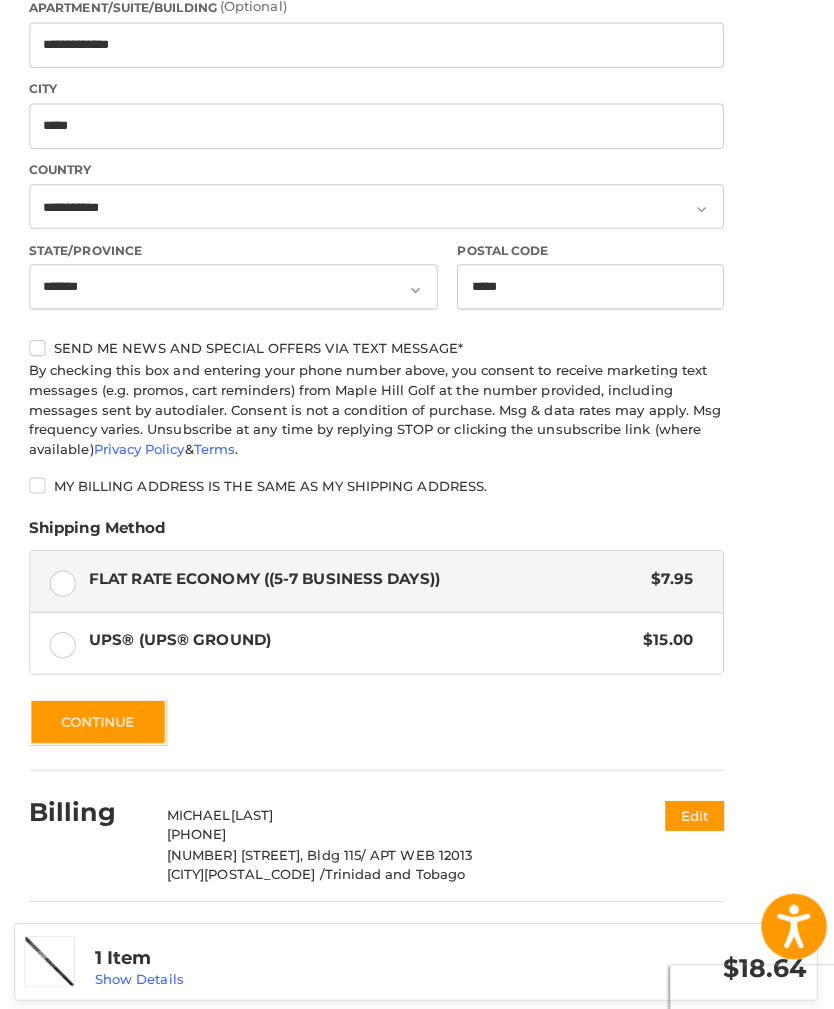 click on "Show Details" at bounding box center (144, 968) 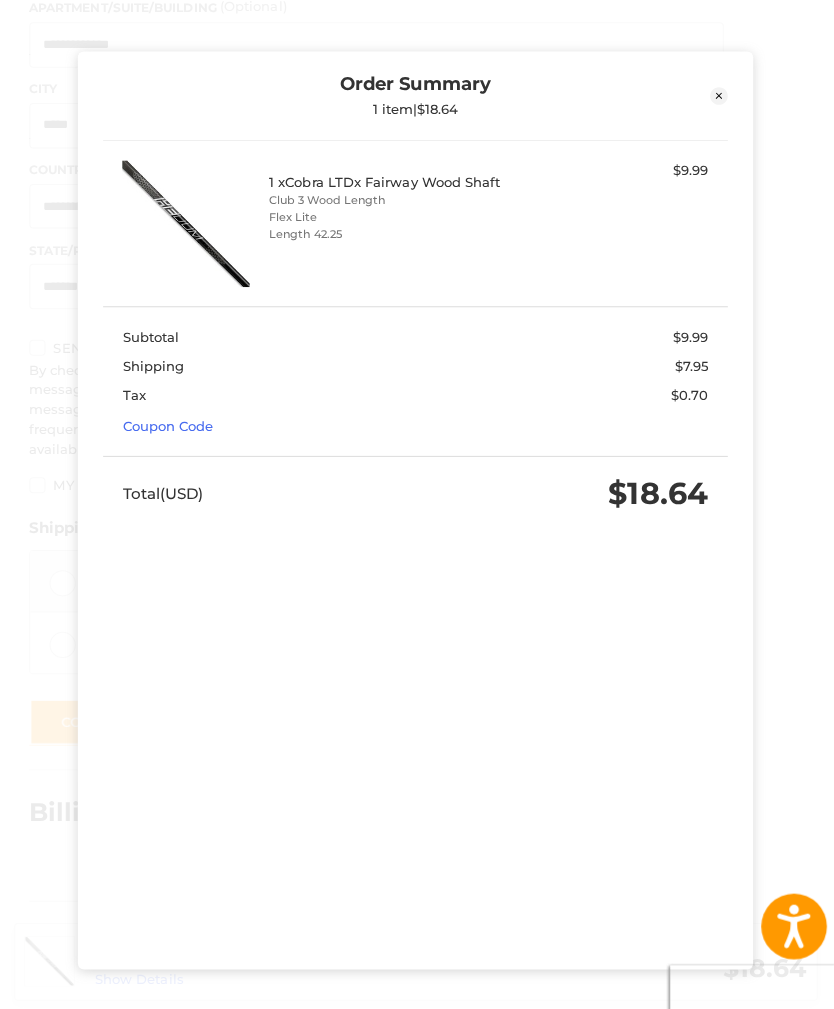 click 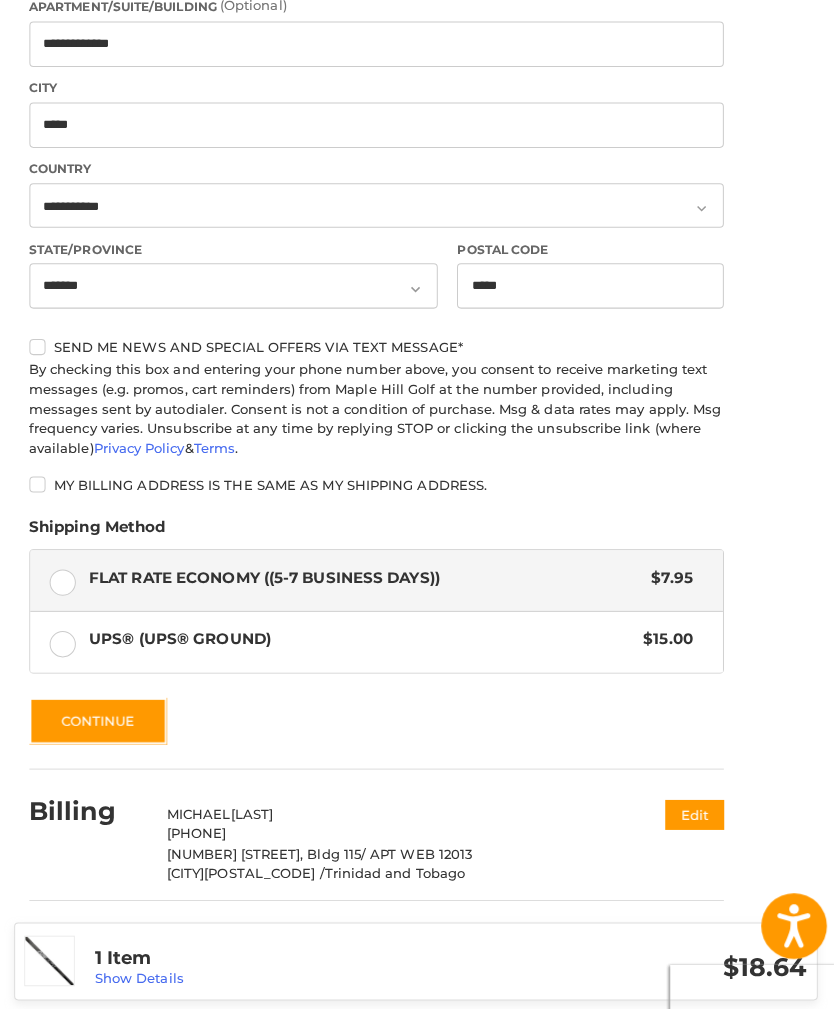 scroll, scrollTop: 668, scrollLeft: 0, axis: vertical 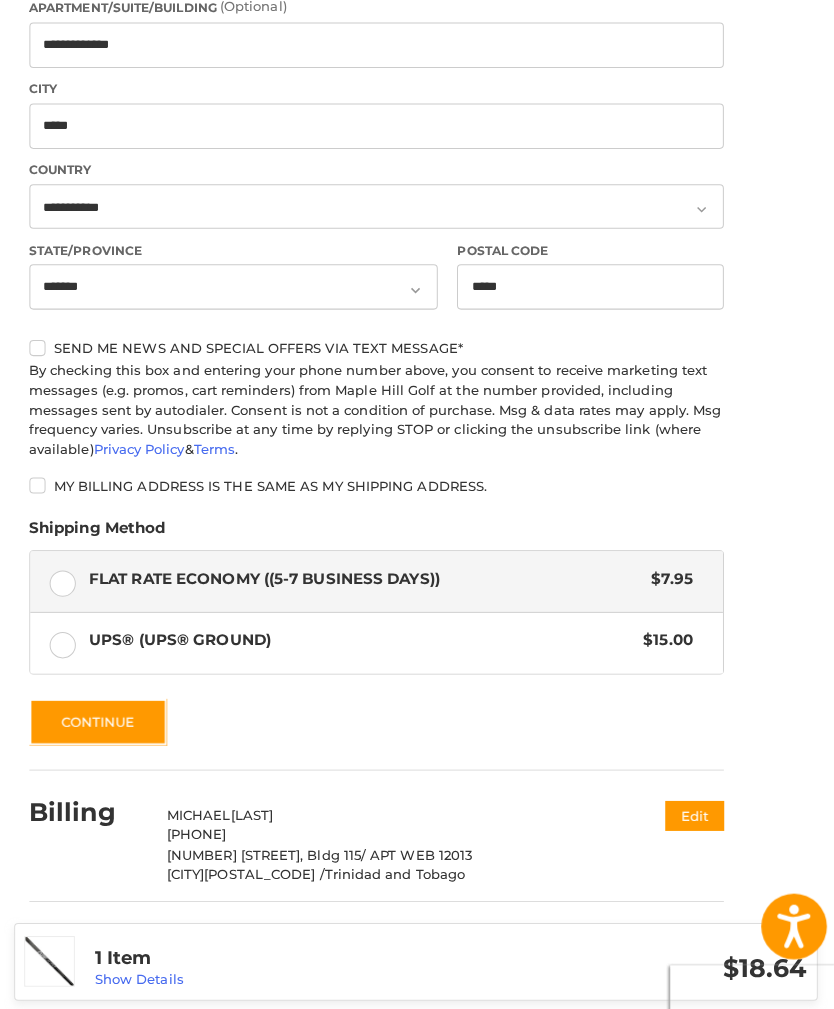 click on "Continue" at bounding box center (103, 714) 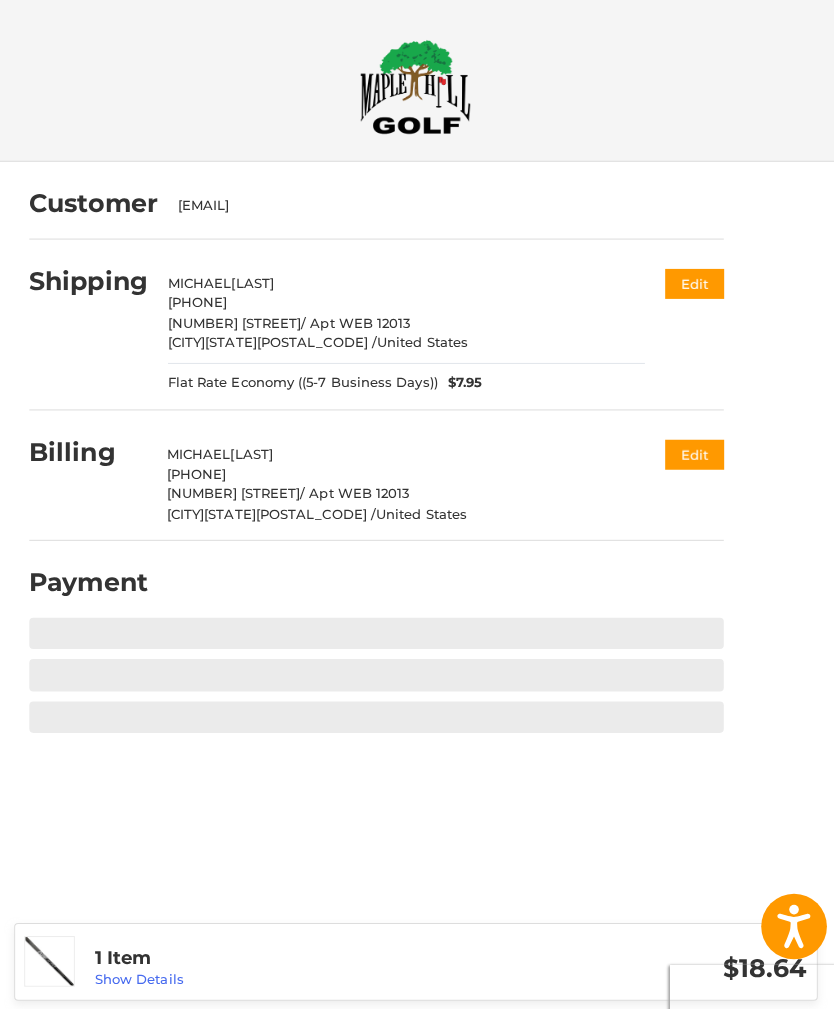scroll, scrollTop: 0, scrollLeft: 0, axis: both 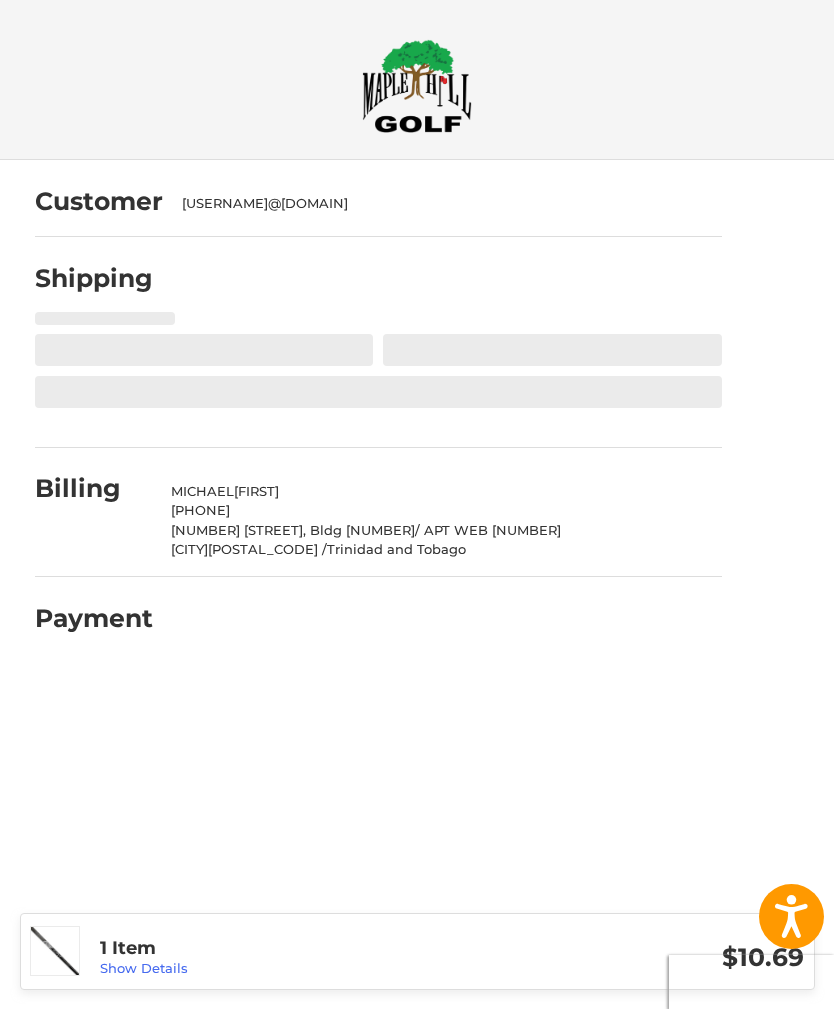 select on "**" 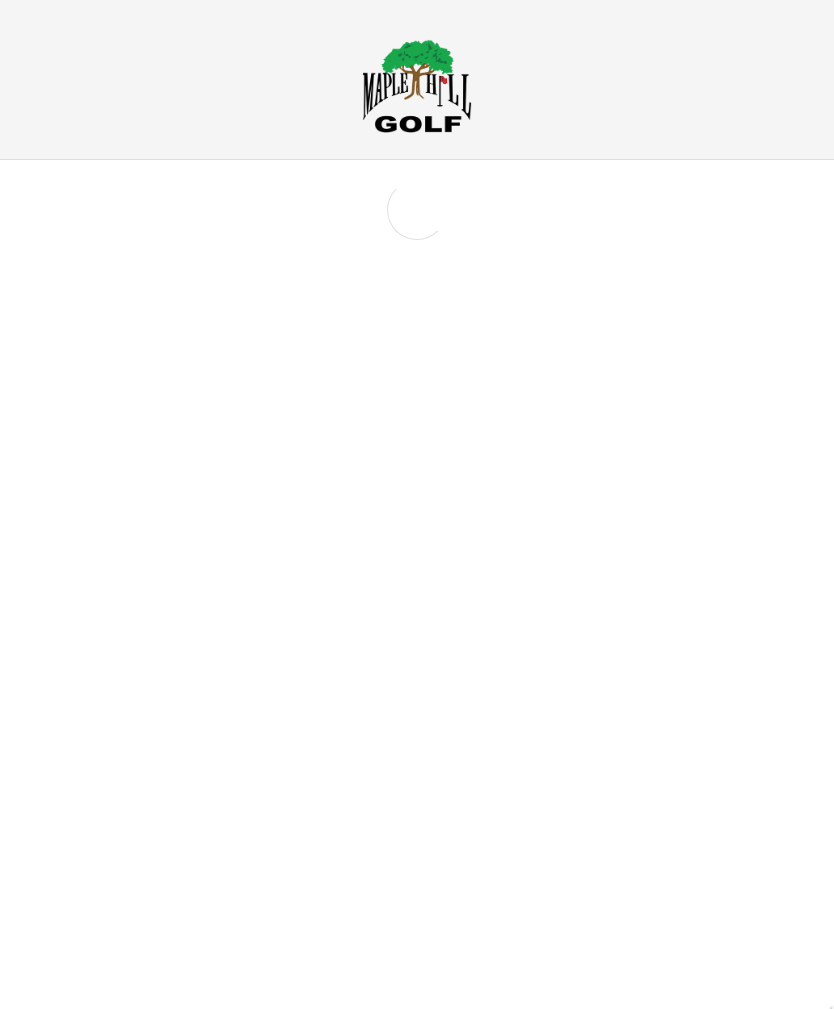 scroll, scrollTop: 0, scrollLeft: 0, axis: both 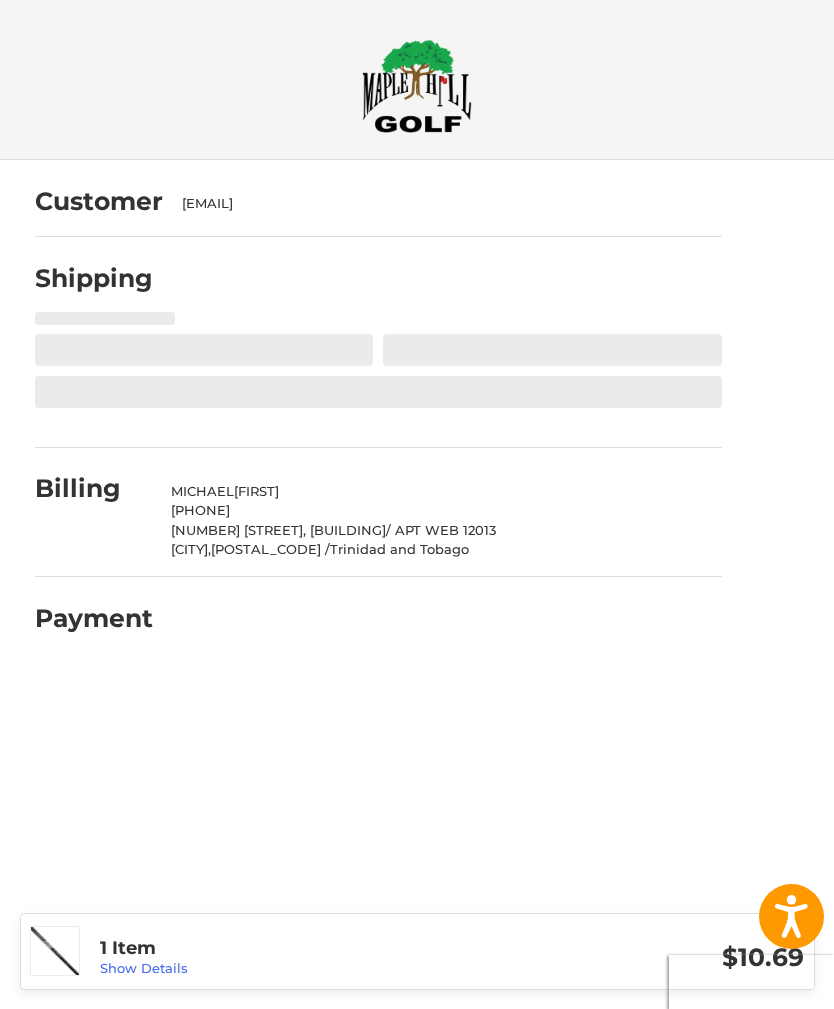 select on "**" 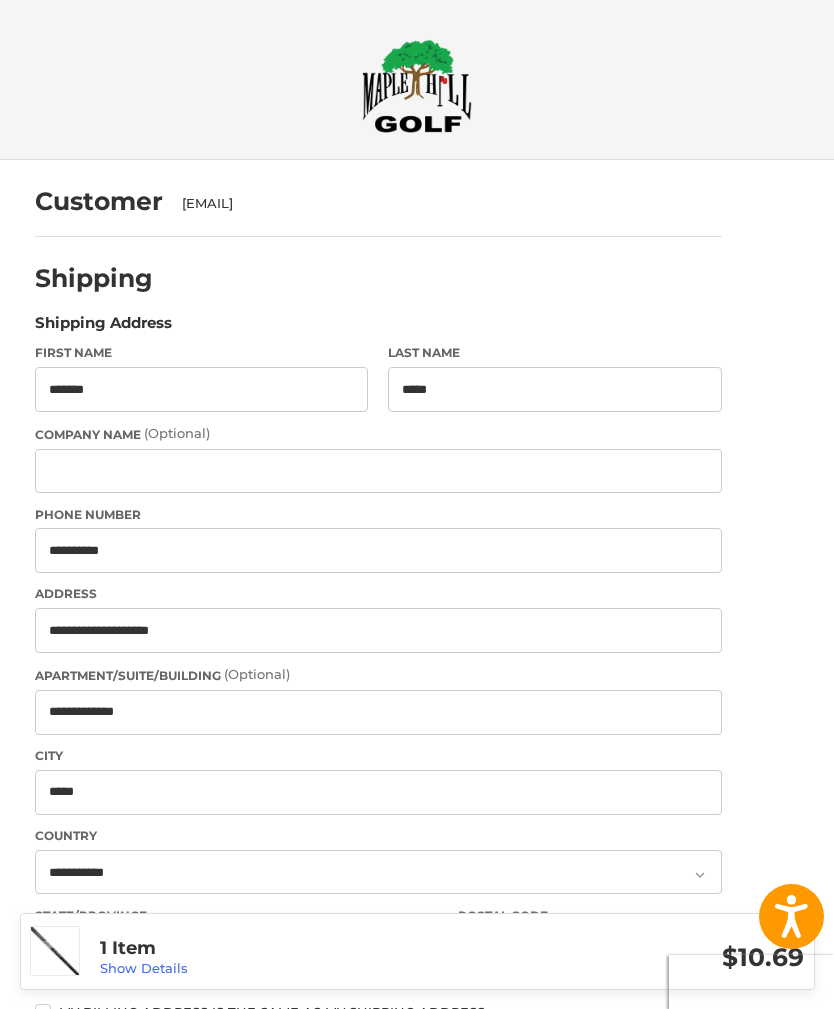 select on "**" 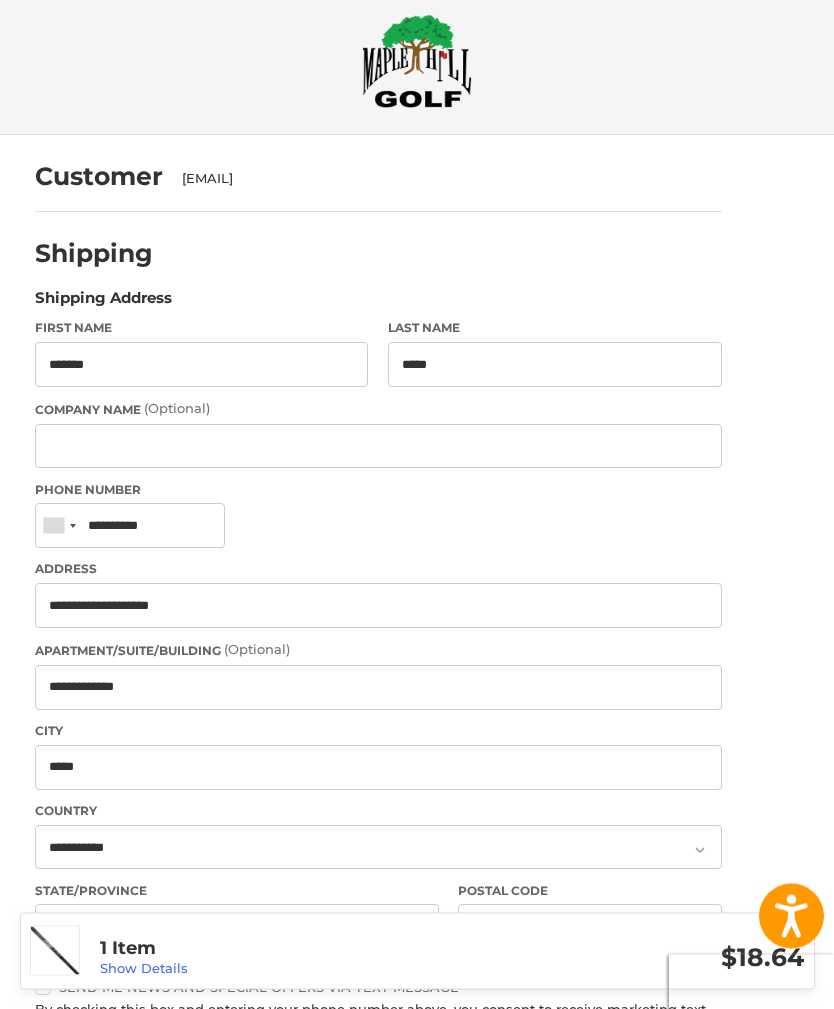 scroll, scrollTop: 0, scrollLeft: 0, axis: both 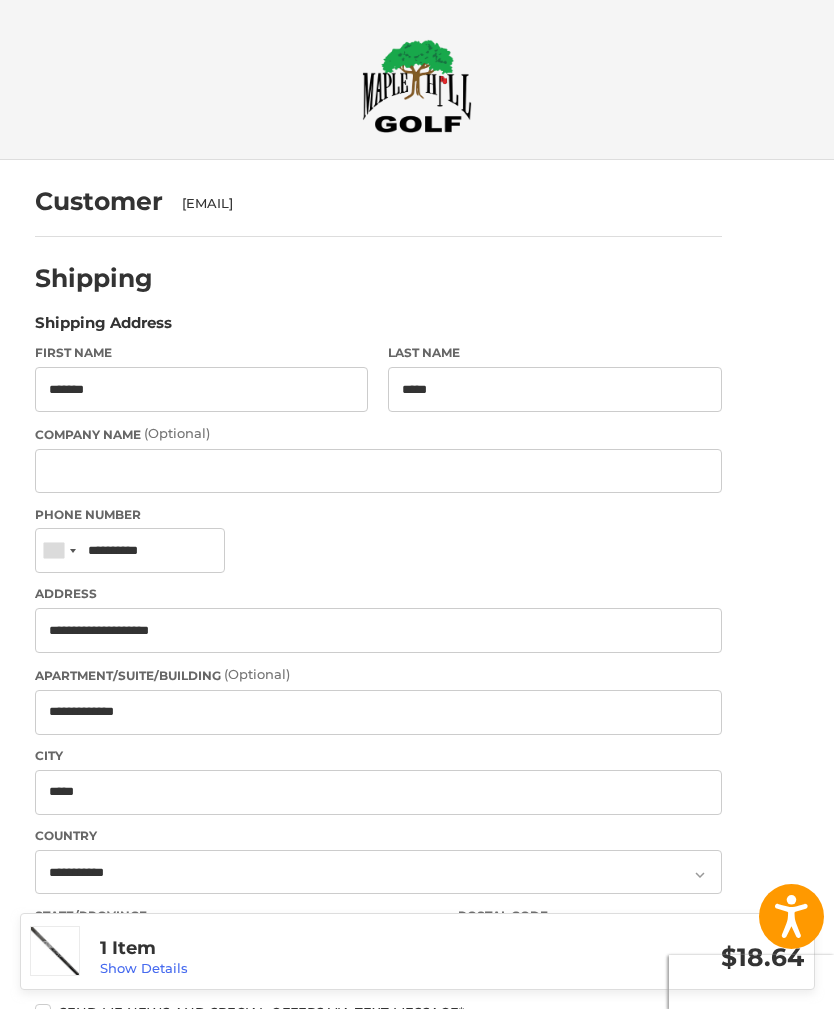 click at bounding box center [73, 551] 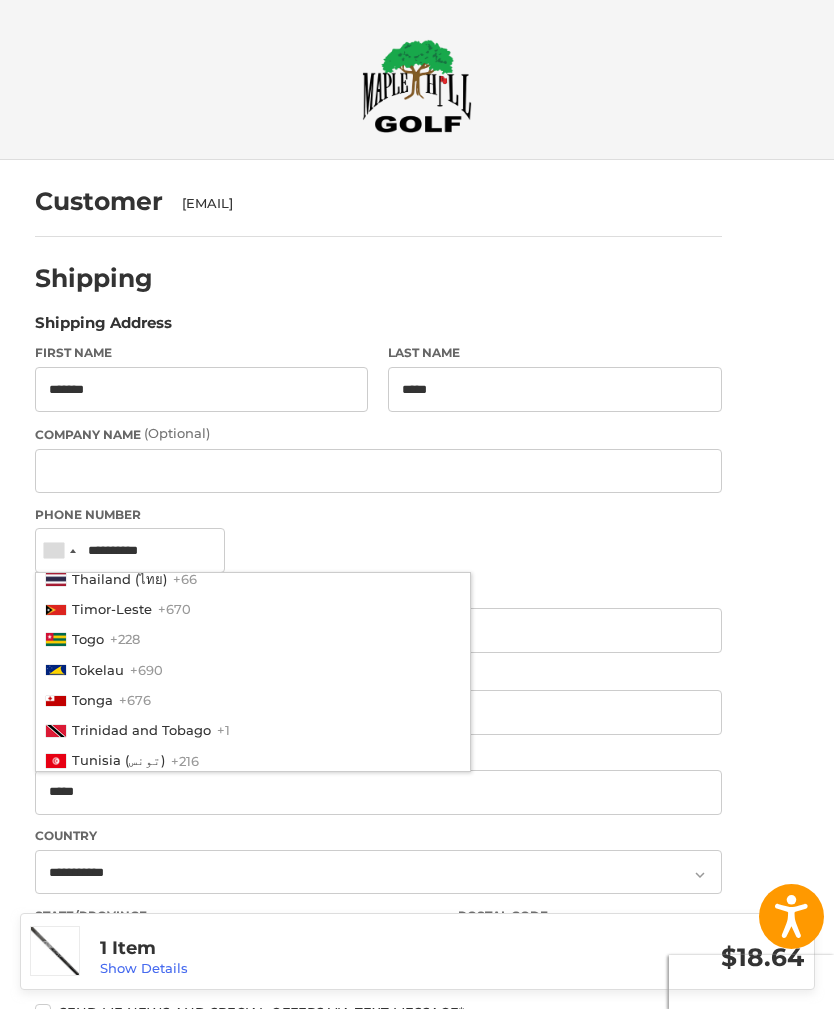scroll, scrollTop: 6565, scrollLeft: 0, axis: vertical 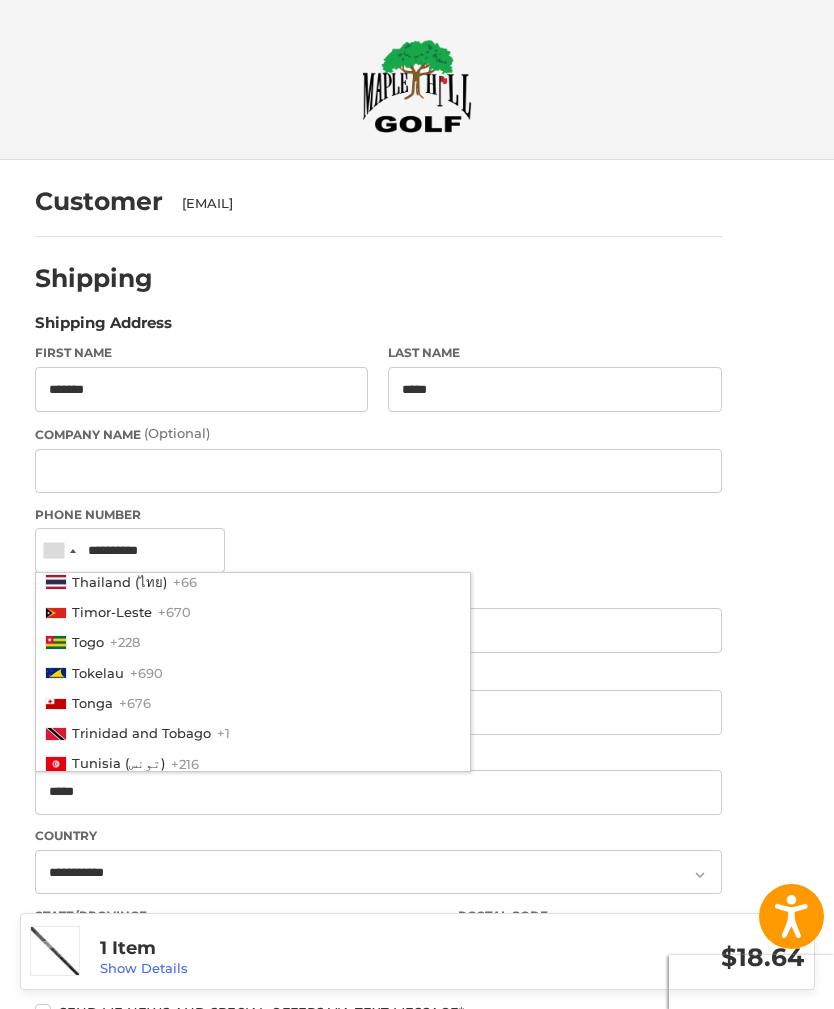 click on "Trinidad and Tobago" at bounding box center [141, 733] 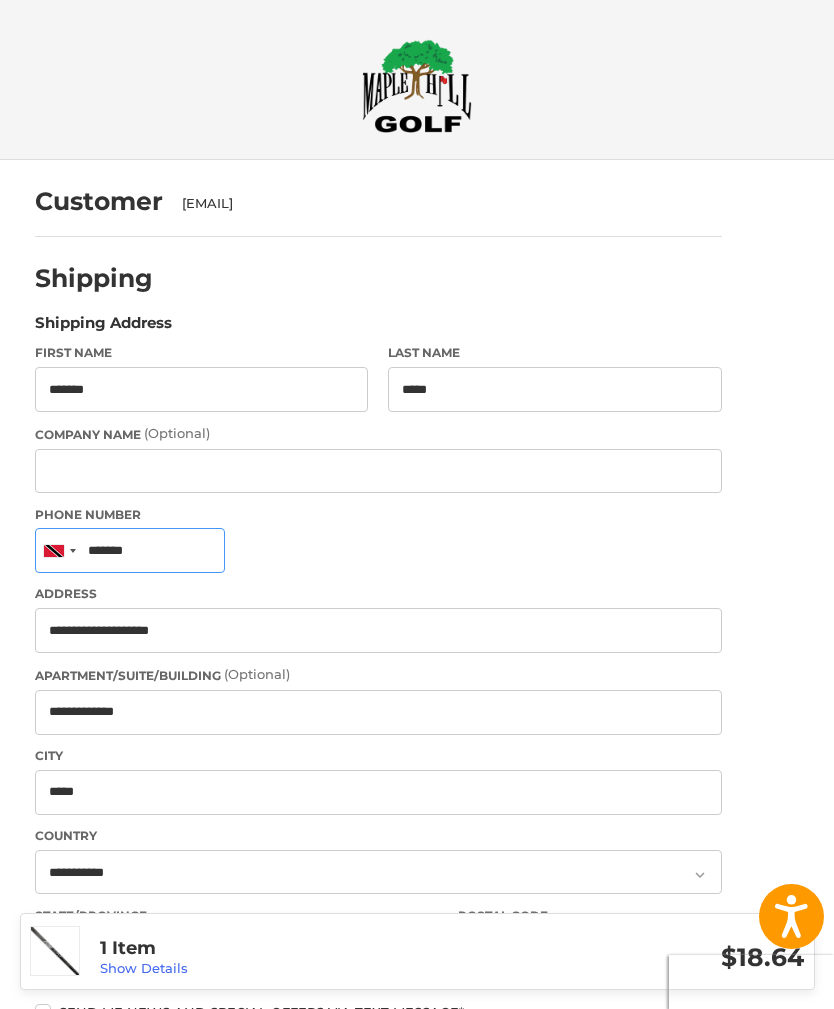 type on "********" 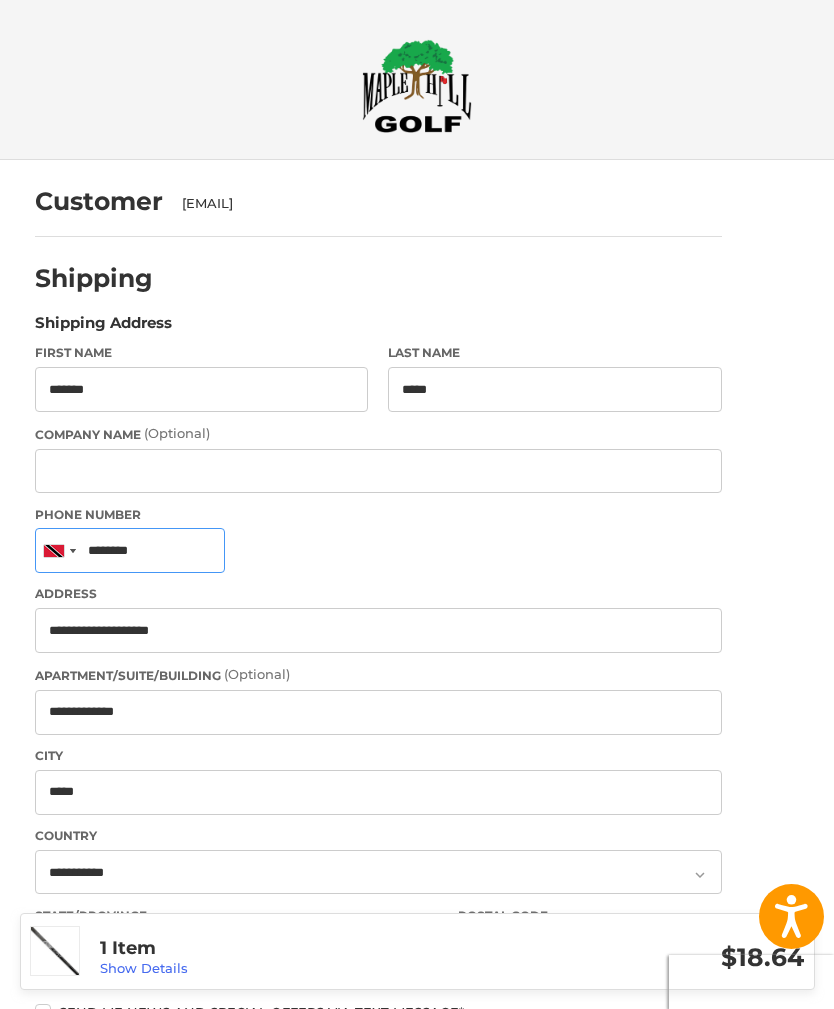 click on "********" at bounding box center (130, 550) 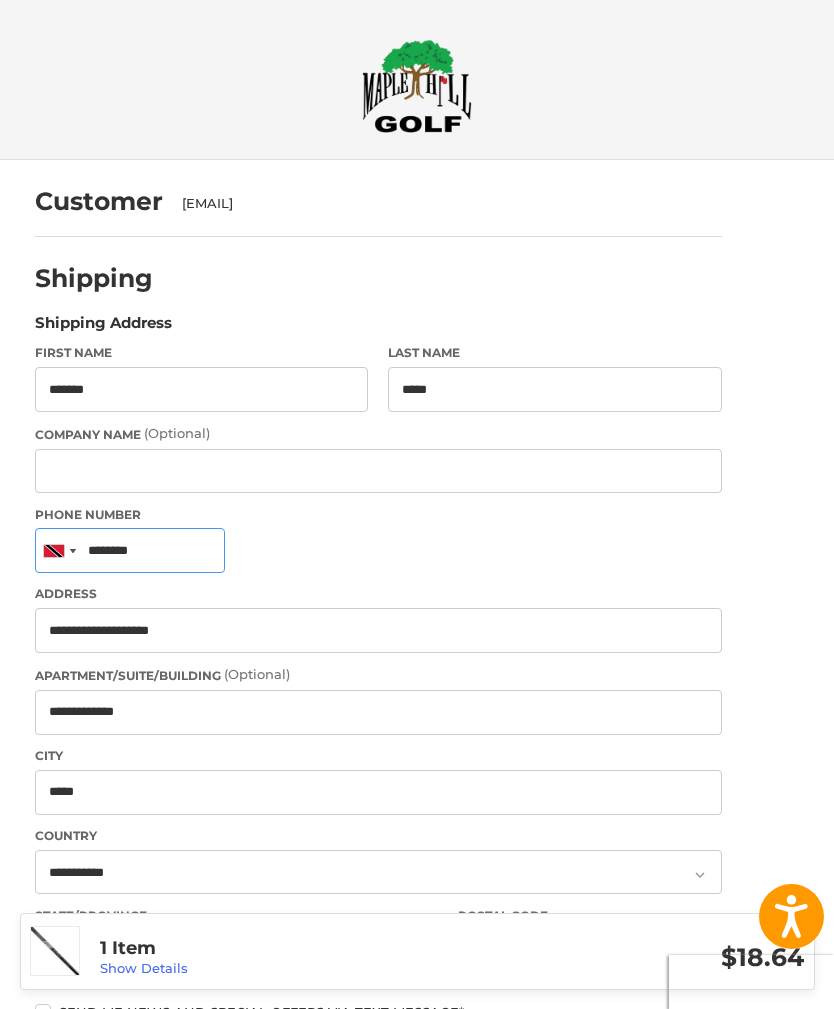 click on "********" at bounding box center [130, 550] 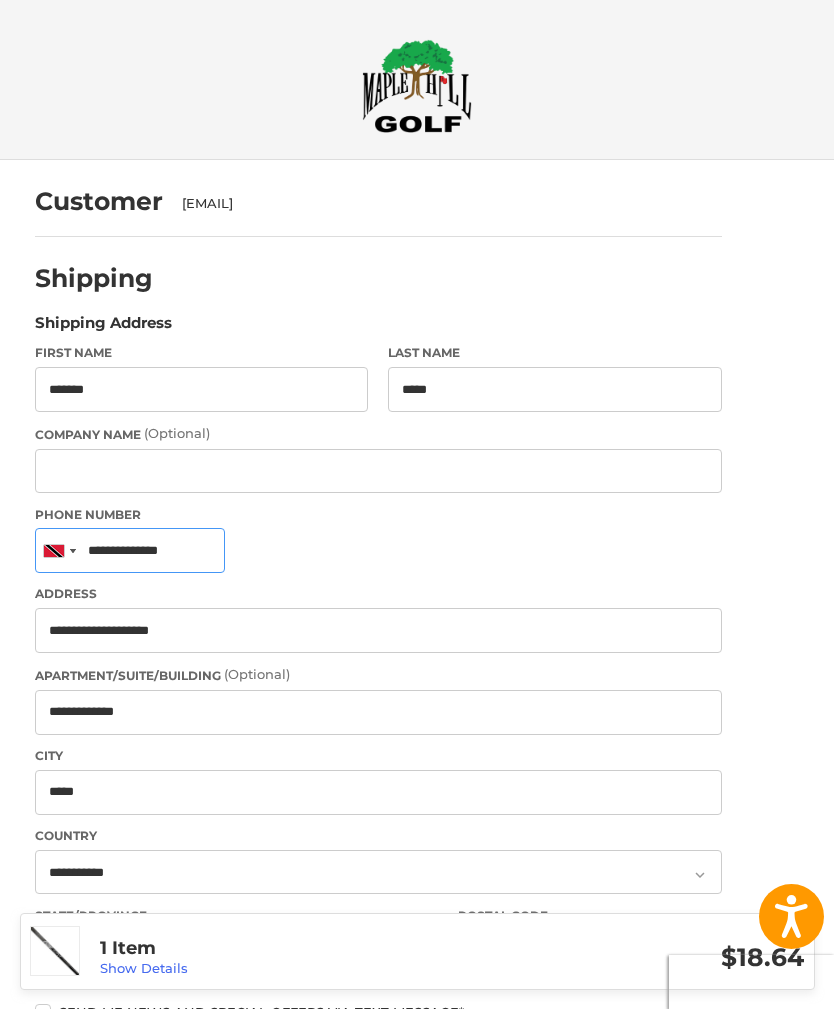 type on "**********" 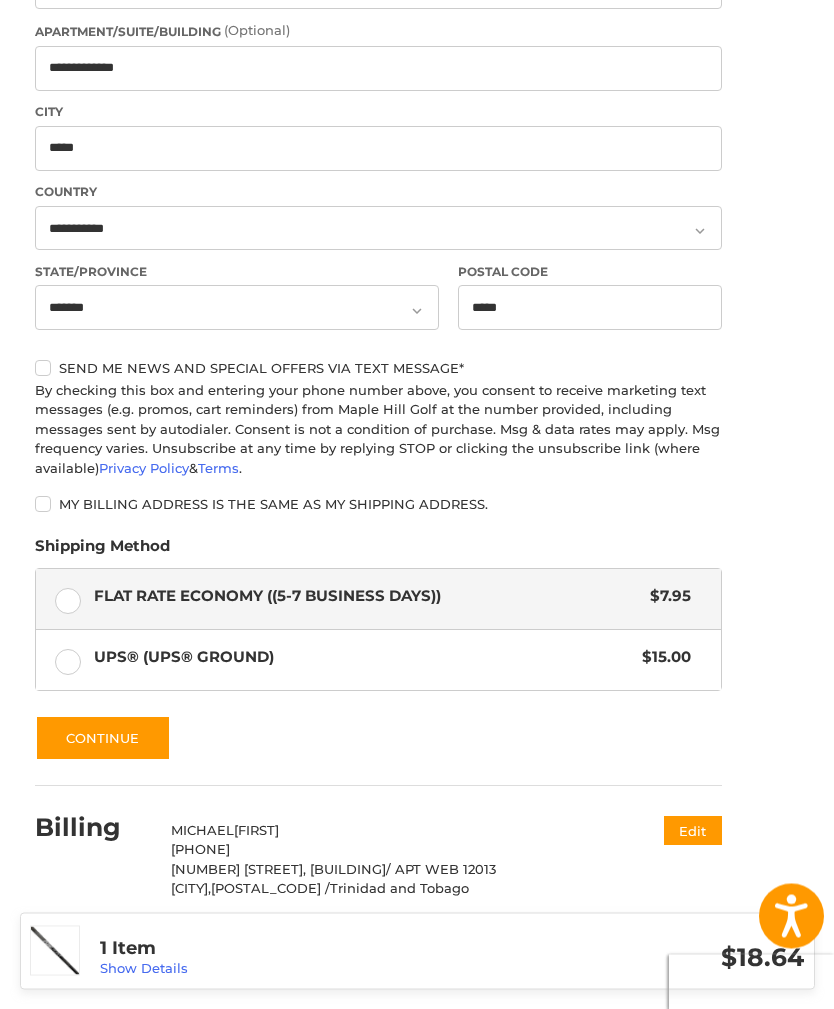 scroll, scrollTop: 657, scrollLeft: 0, axis: vertical 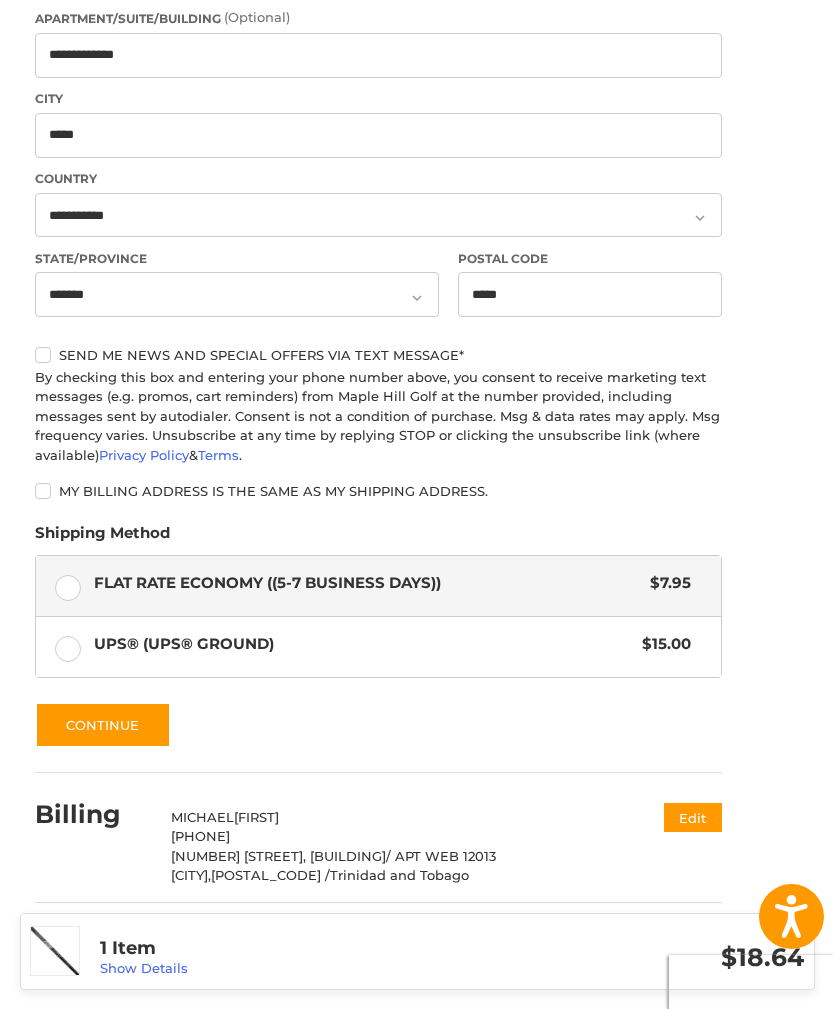 click on "Continue" at bounding box center [103, 725] 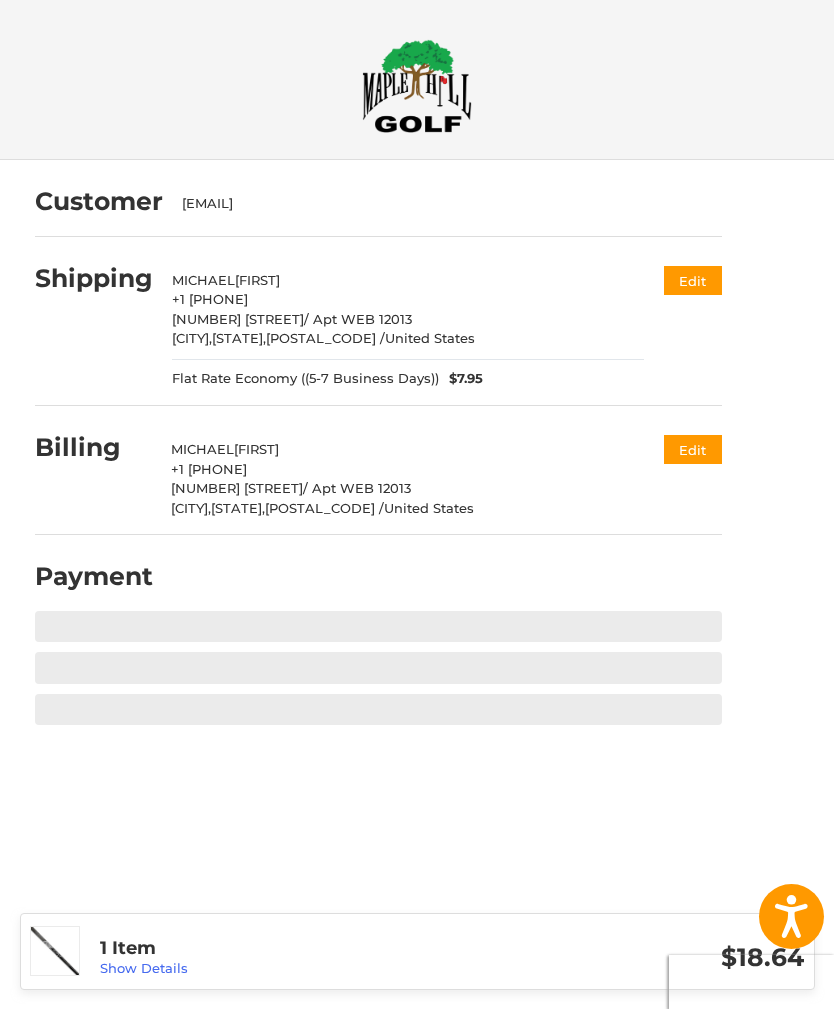 scroll, scrollTop: 0, scrollLeft: 0, axis: both 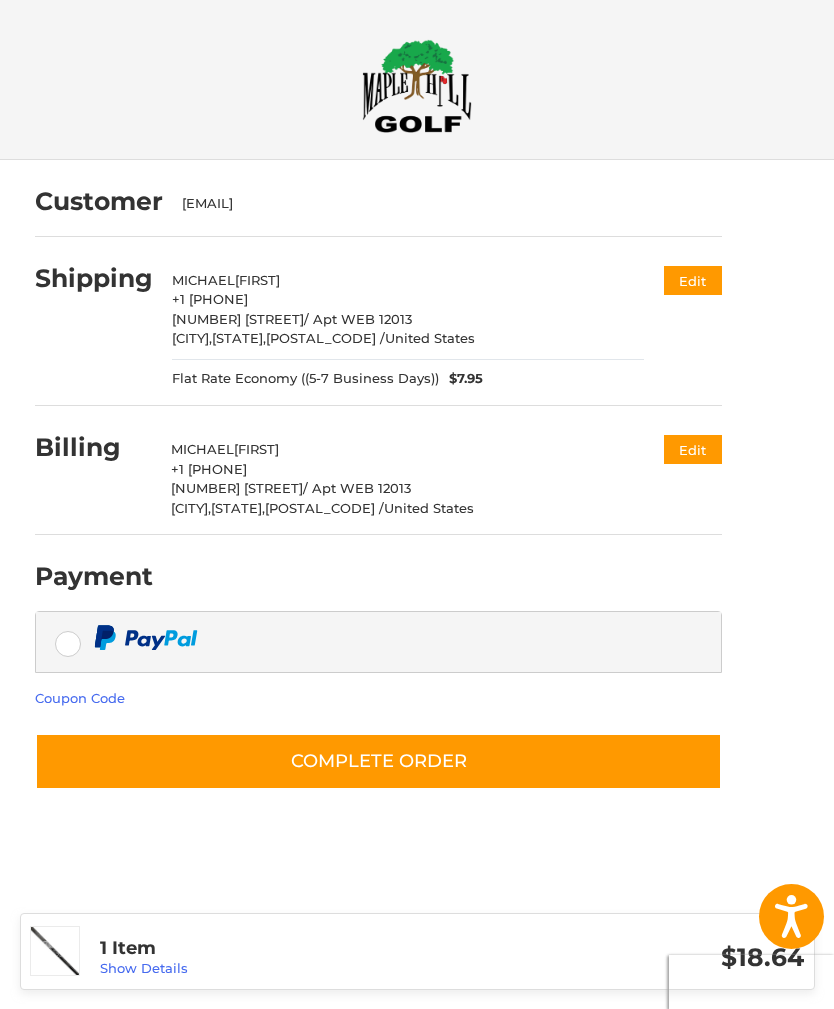 click on "Edit" at bounding box center [693, 280] 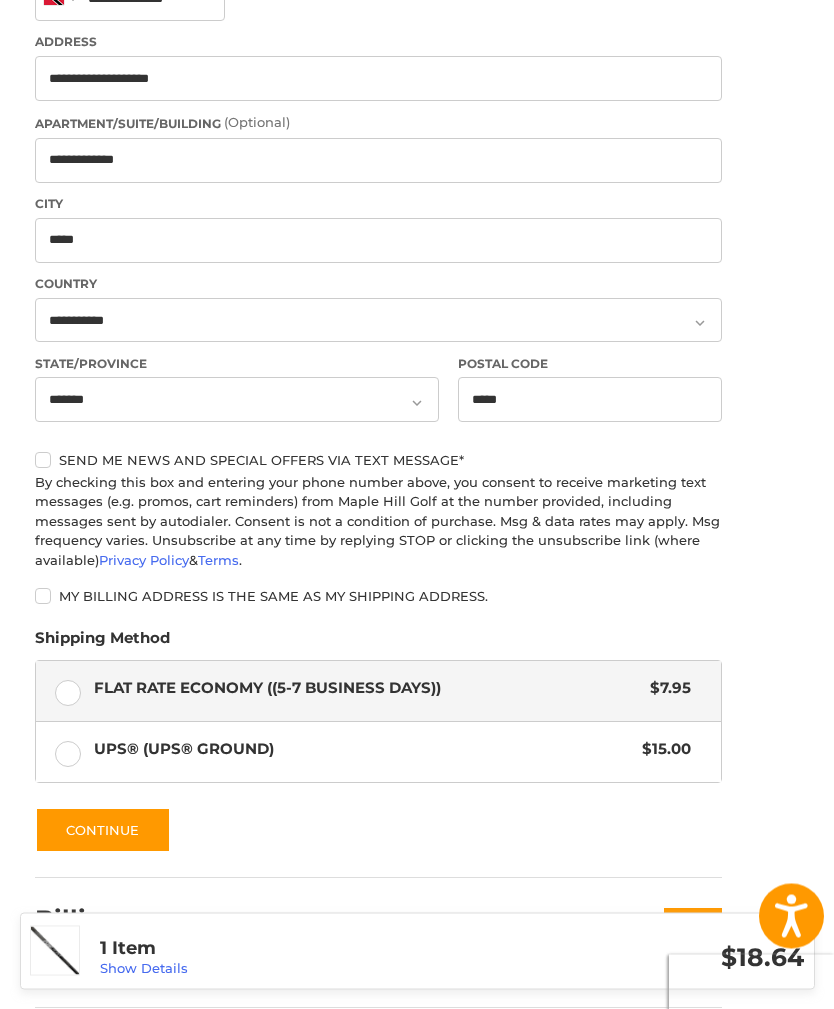 scroll, scrollTop: 553, scrollLeft: 0, axis: vertical 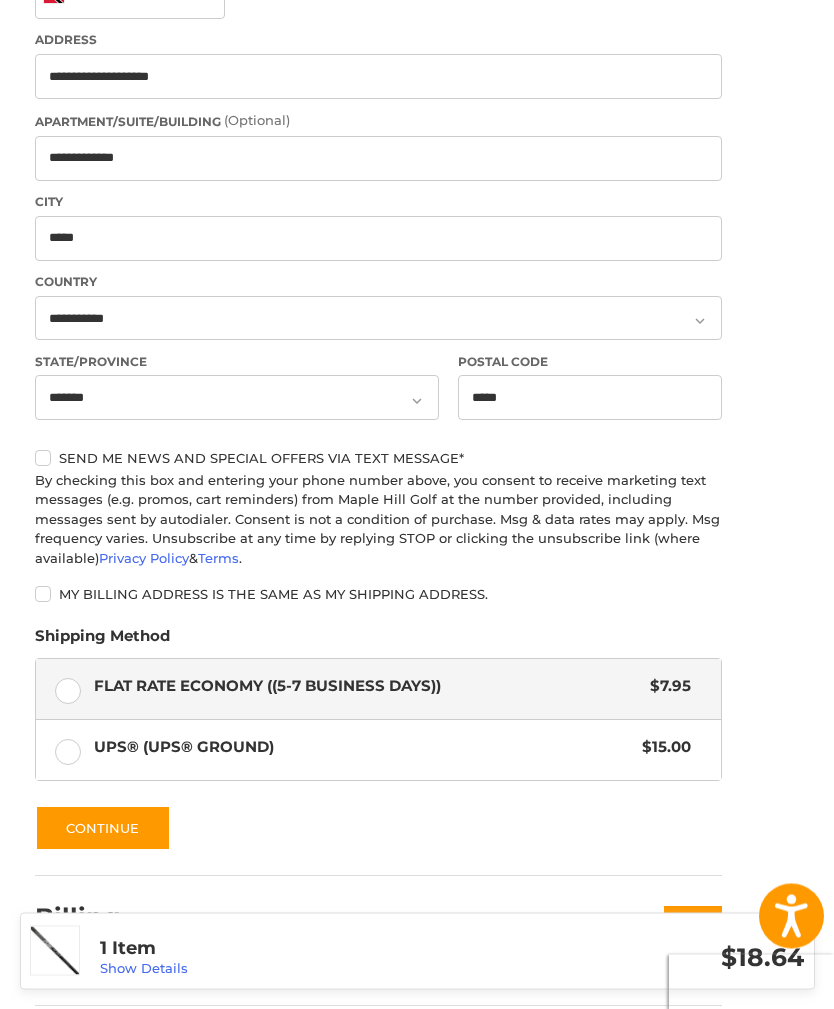 click on "Continue" at bounding box center [103, 829] 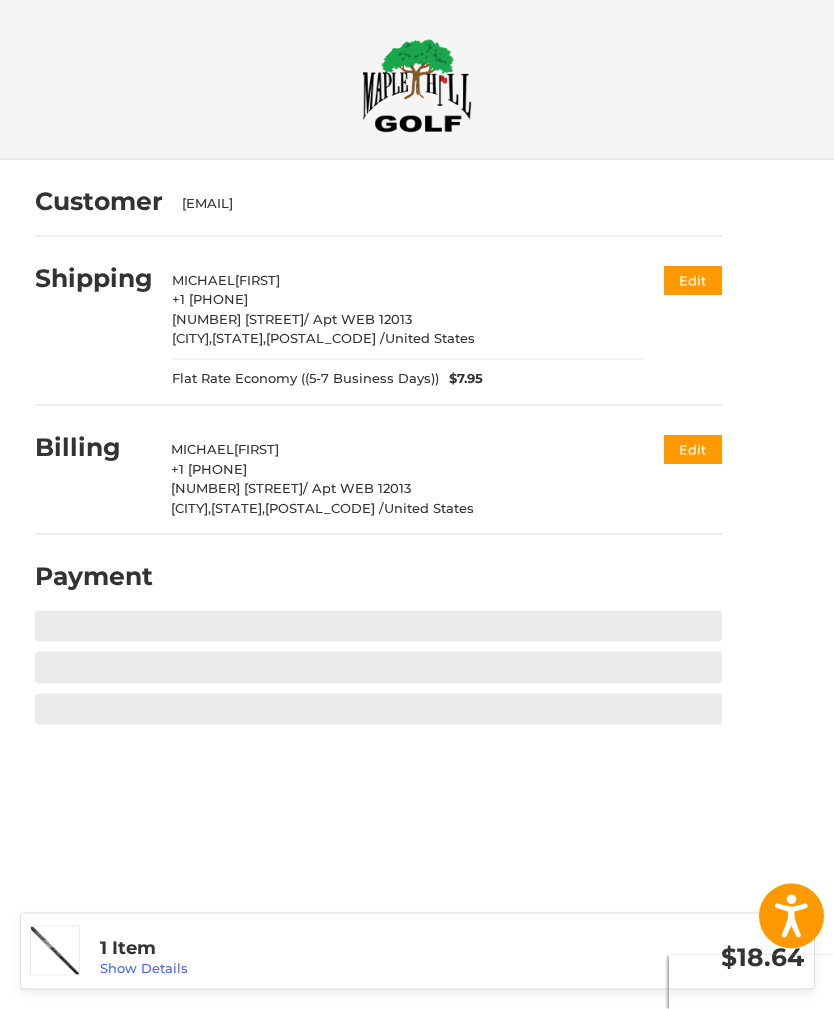 scroll, scrollTop: 0, scrollLeft: 0, axis: both 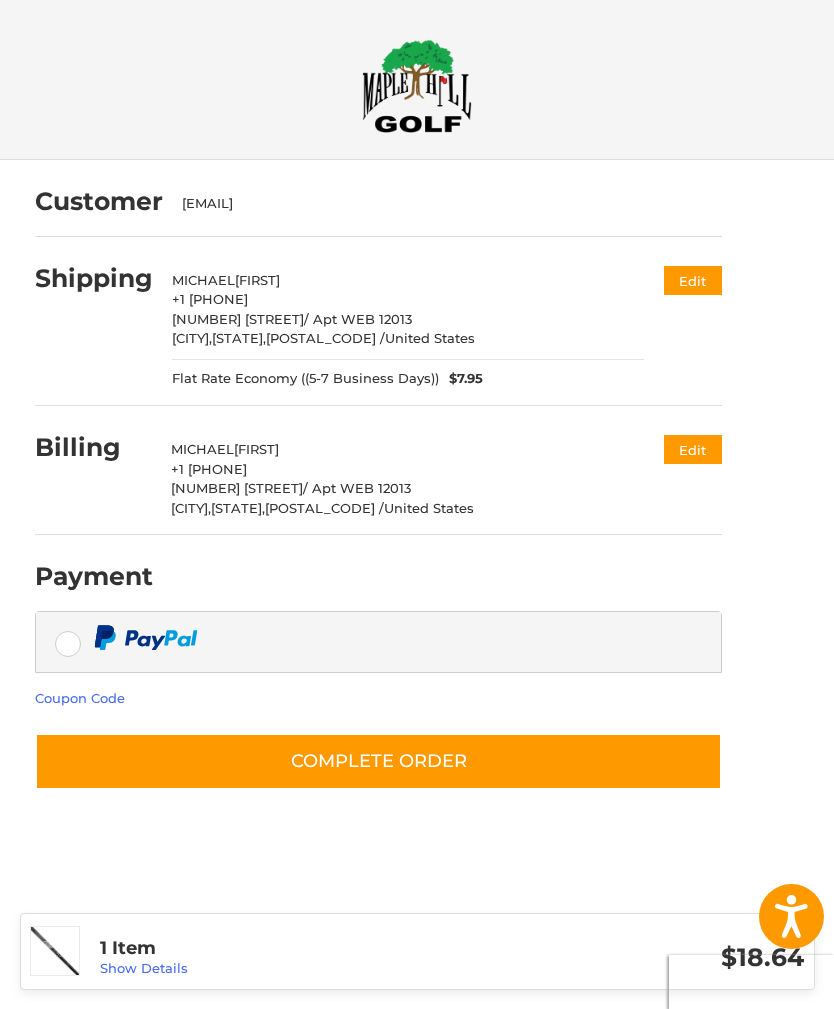 click on "Coupon Code" at bounding box center [80, 698] 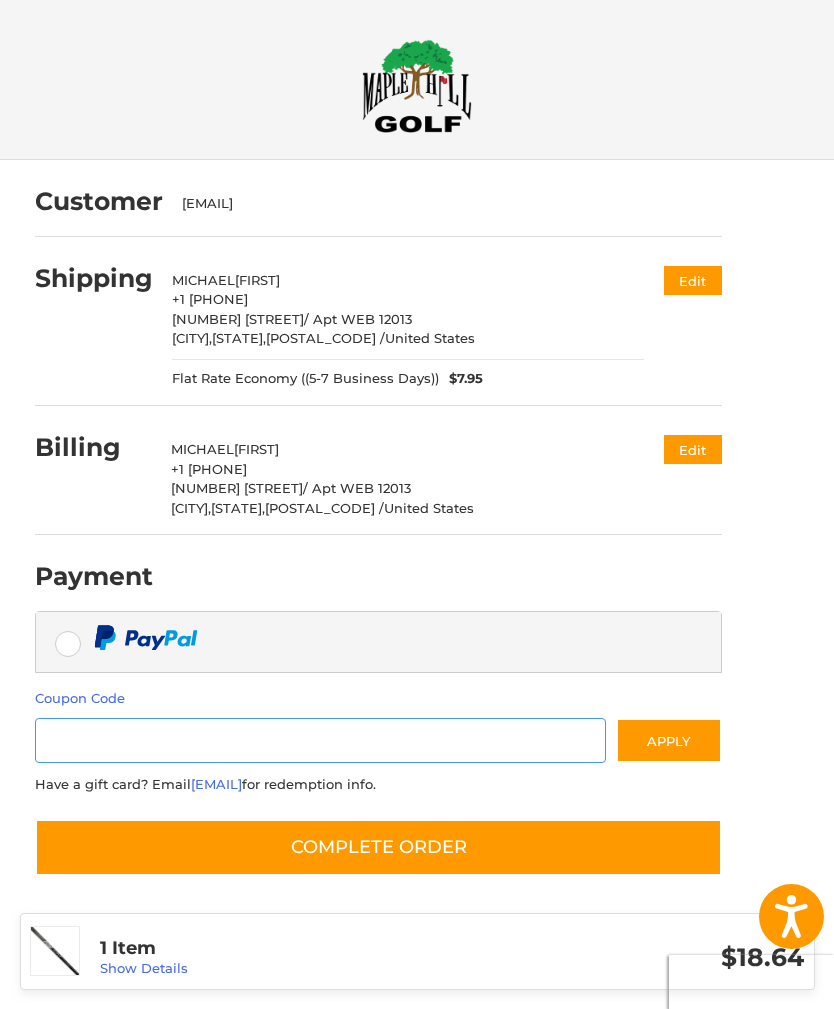 click at bounding box center [321, 740] 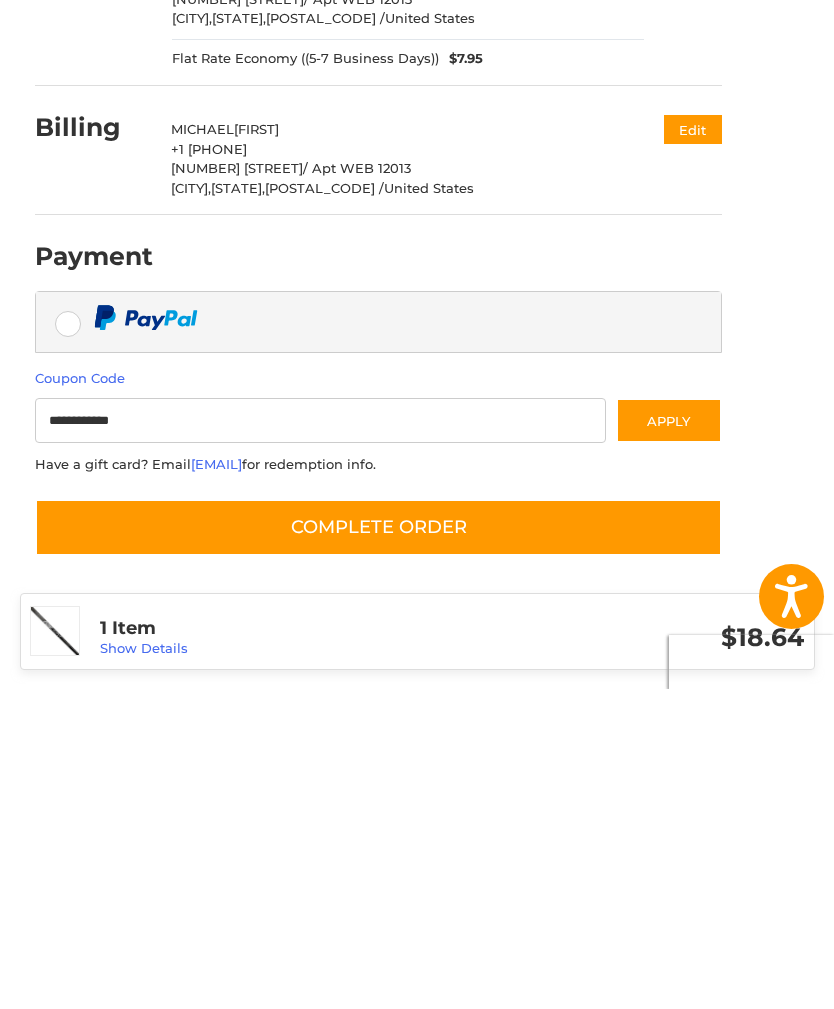 click on "Apply" at bounding box center [669, 740] 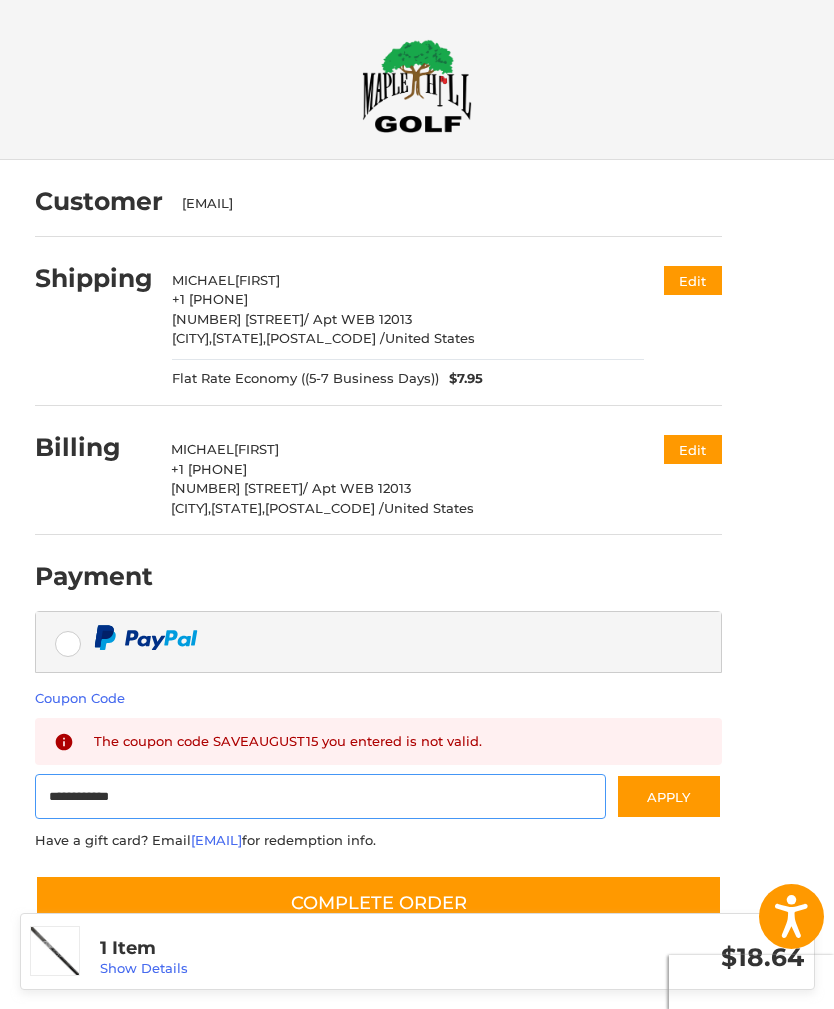 click on "**********" at bounding box center (321, 796) 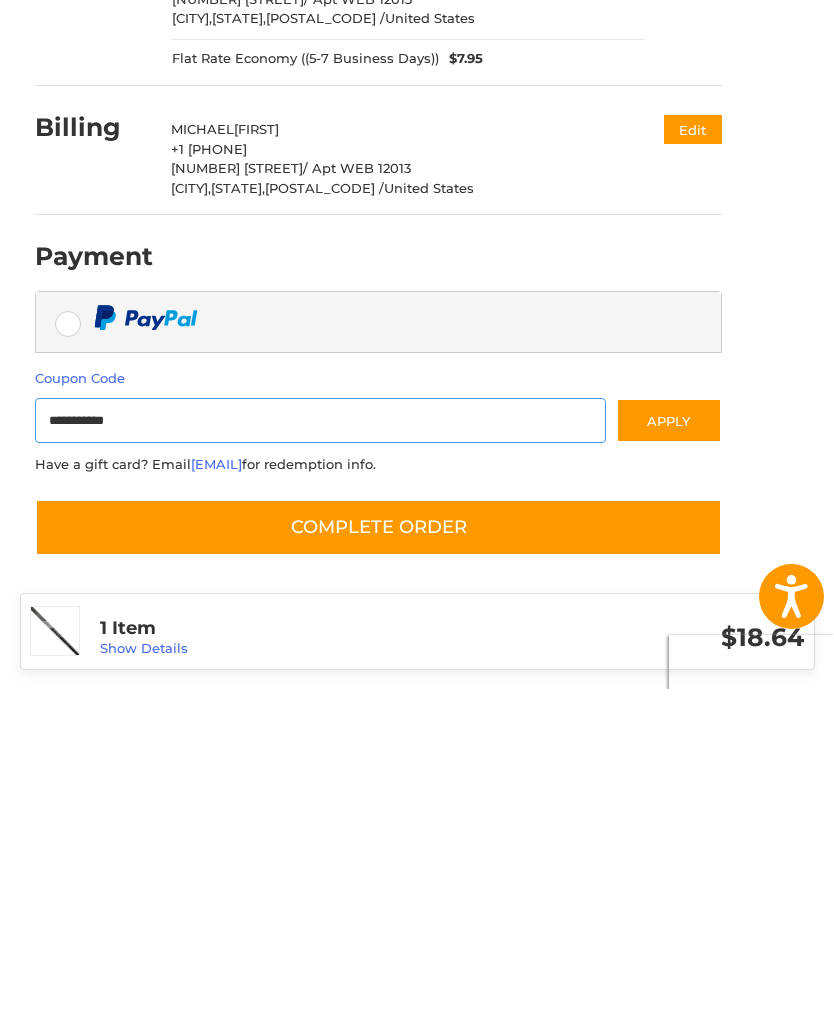 scroll, scrollTop: 0, scrollLeft: 0, axis: both 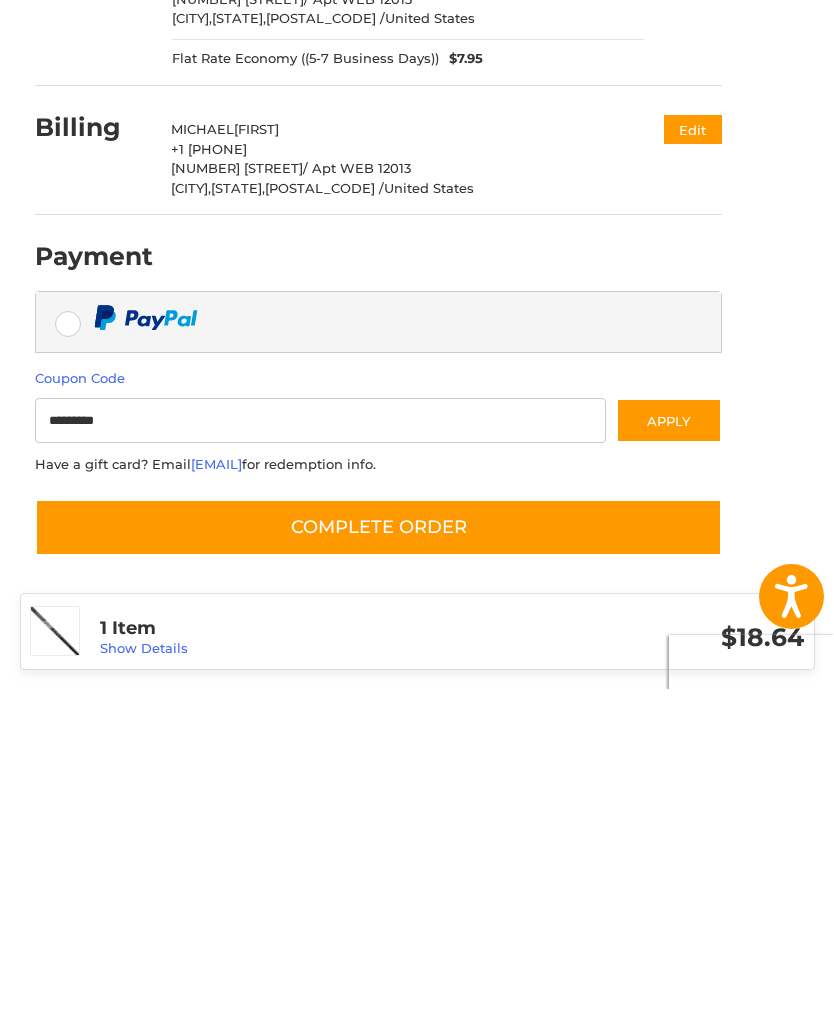 click on "Apply" at bounding box center [669, 740] 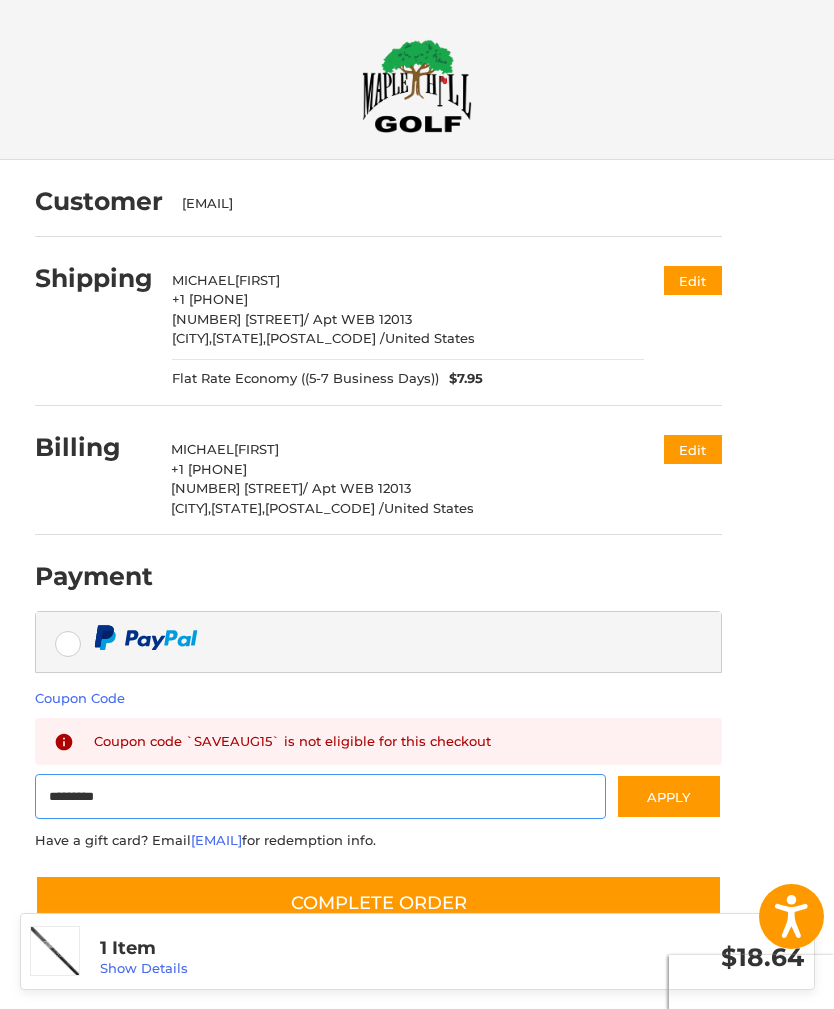 click on "*********" at bounding box center [321, 796] 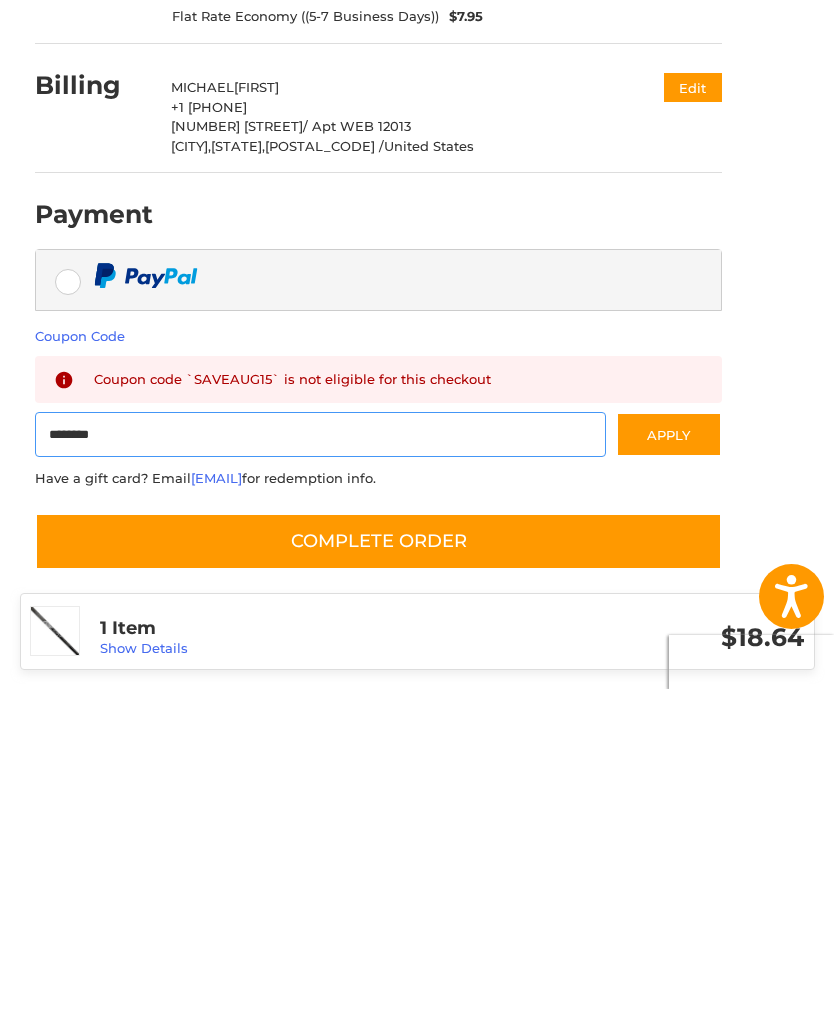 scroll, scrollTop: 0, scrollLeft: 0, axis: both 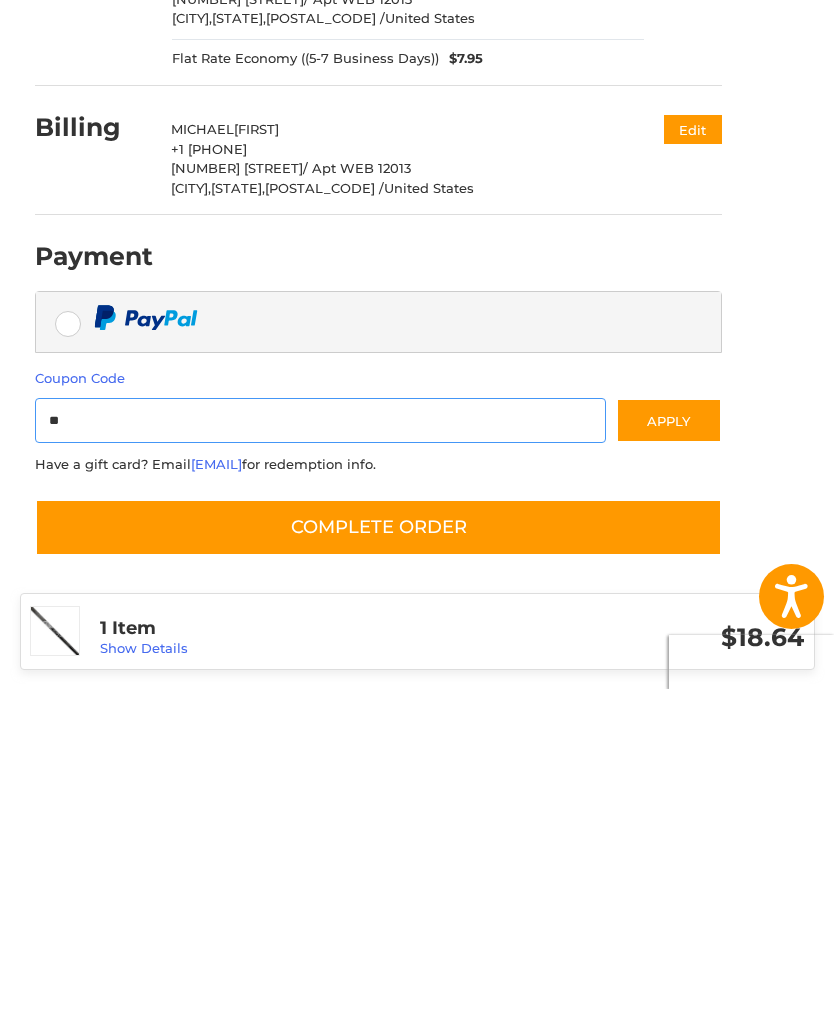 type on "*" 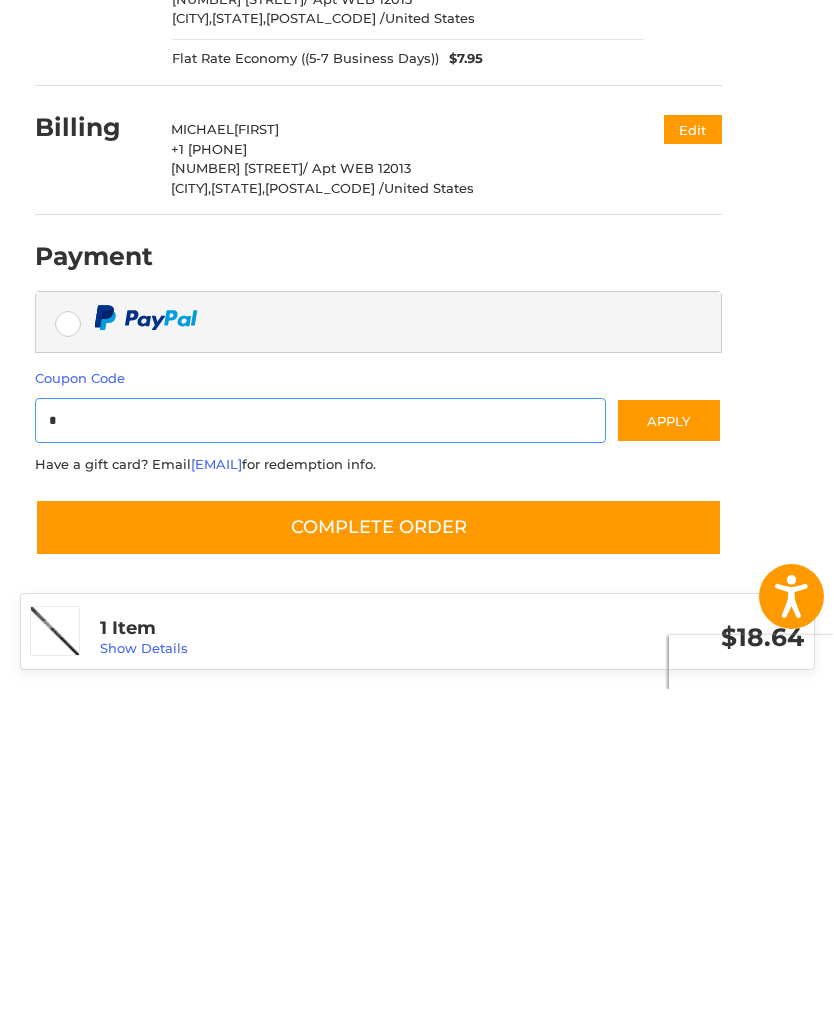 type 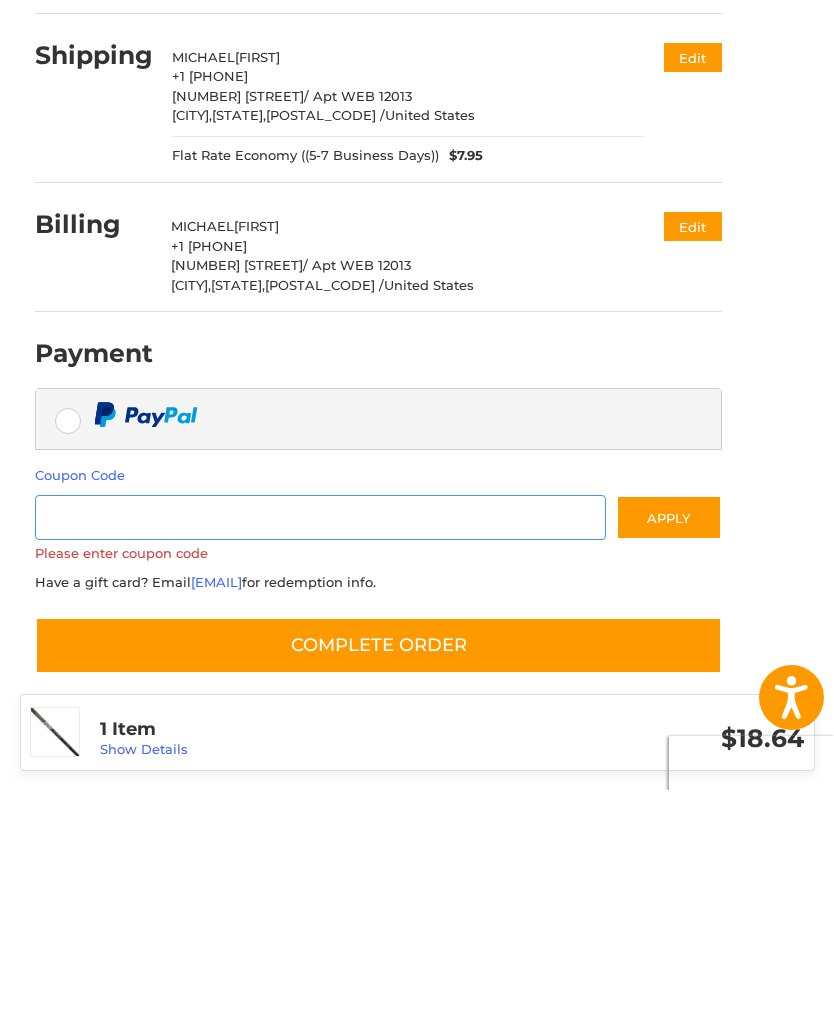 scroll, scrollTop: 0, scrollLeft: 0, axis: both 